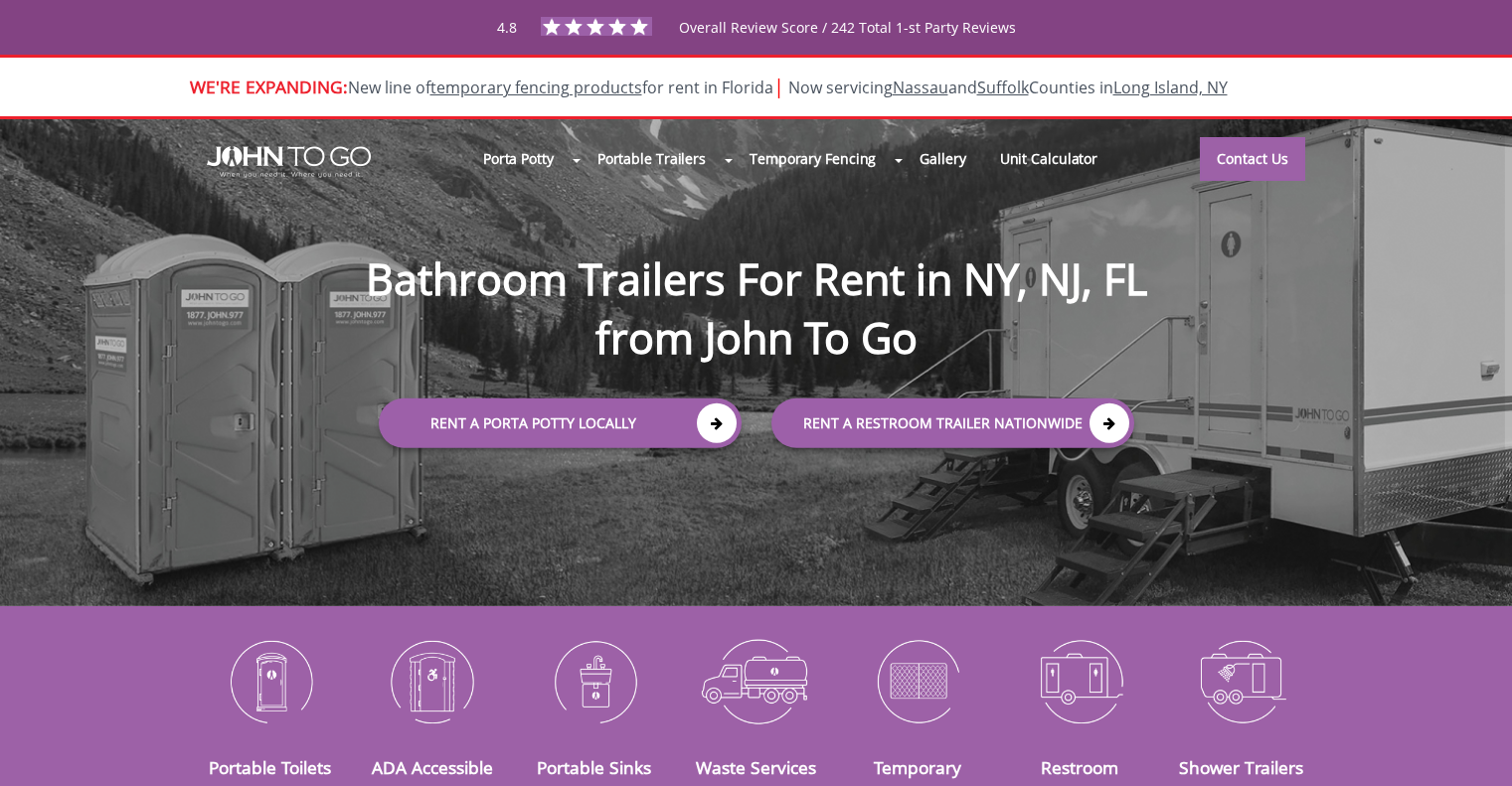 scroll, scrollTop: 0, scrollLeft: 0, axis: both 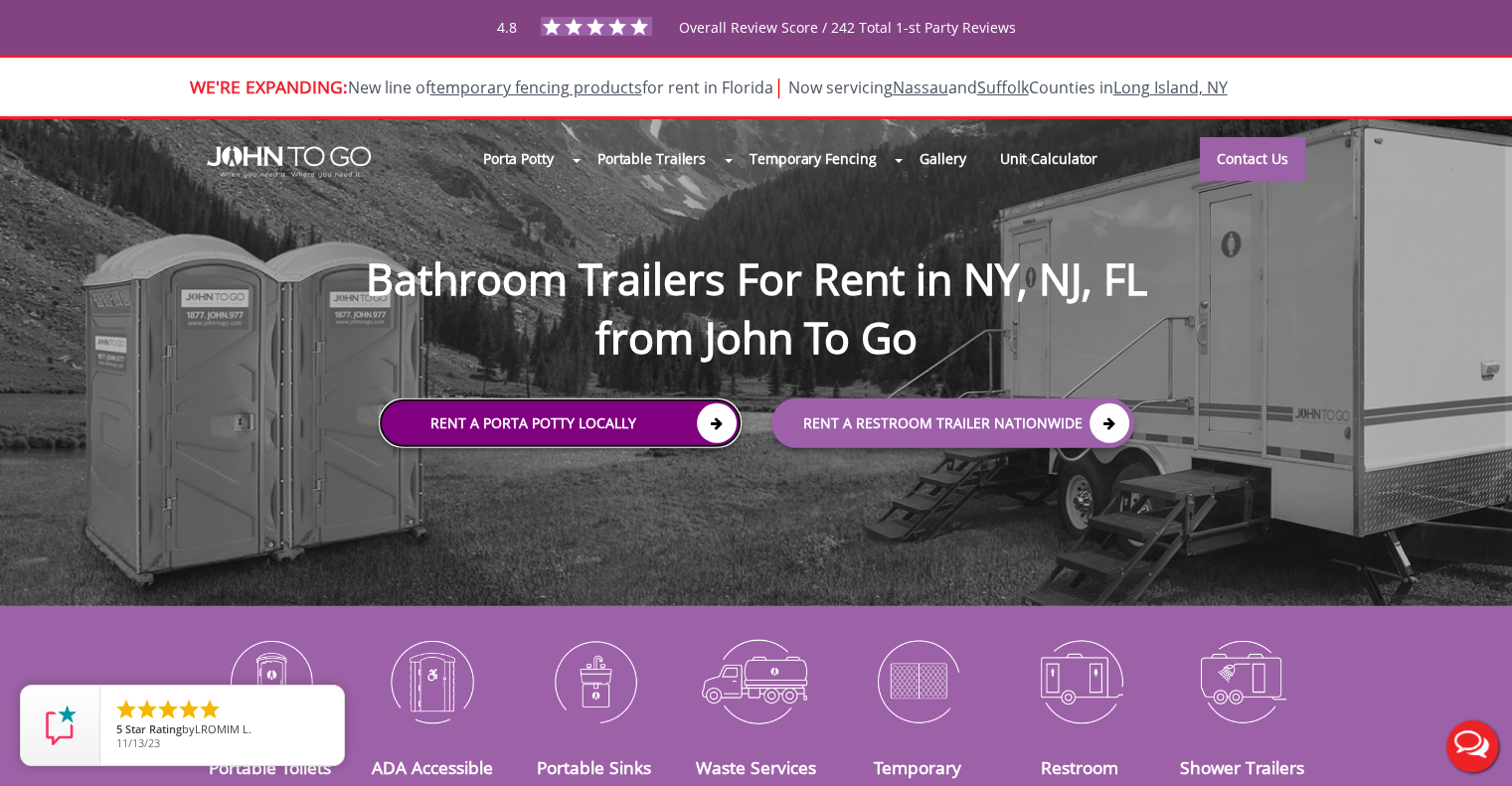 click on "Rent a Porta Potty Locally" at bounding box center [560, 422] 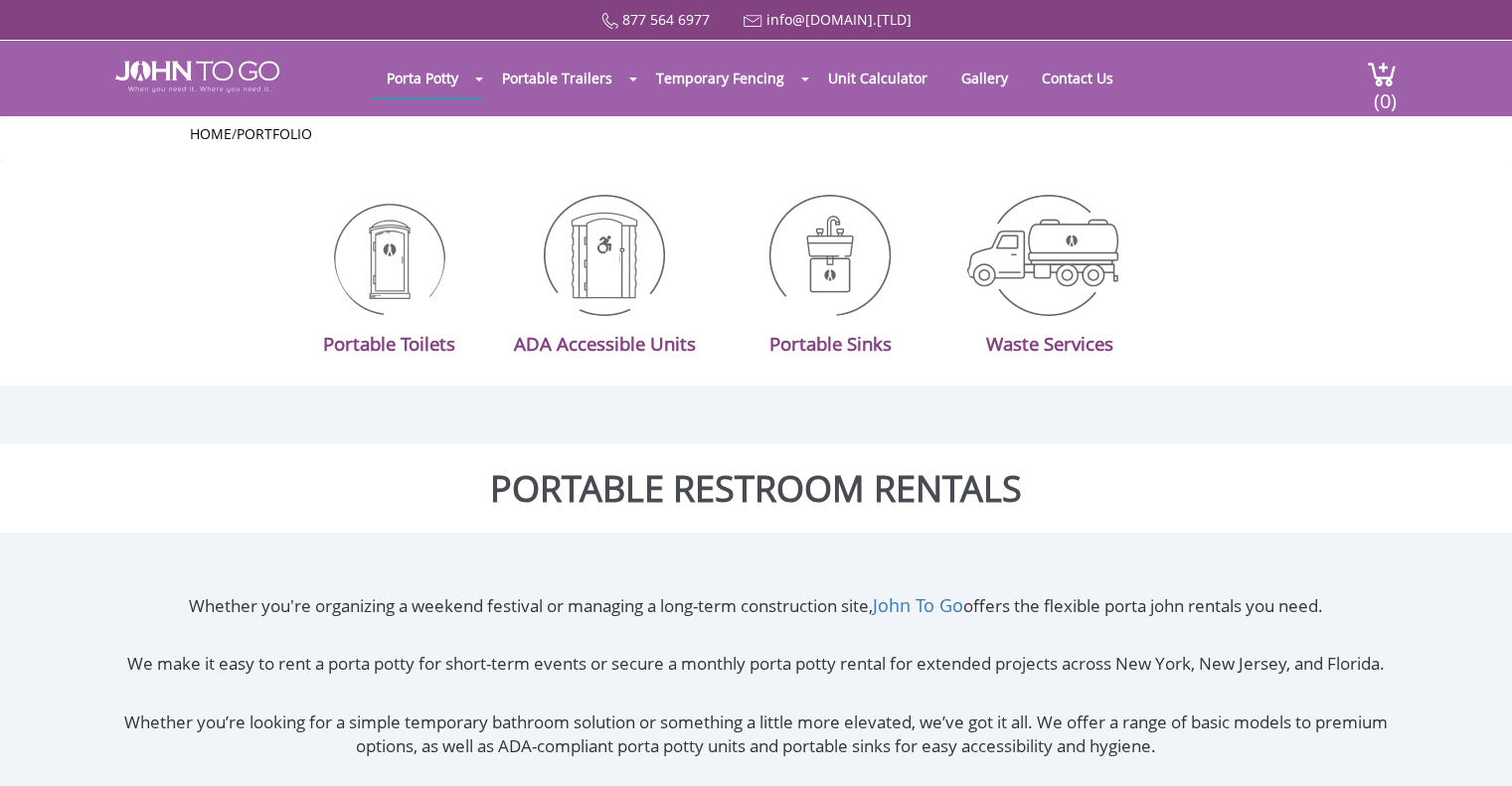scroll, scrollTop: 0, scrollLeft: 0, axis: both 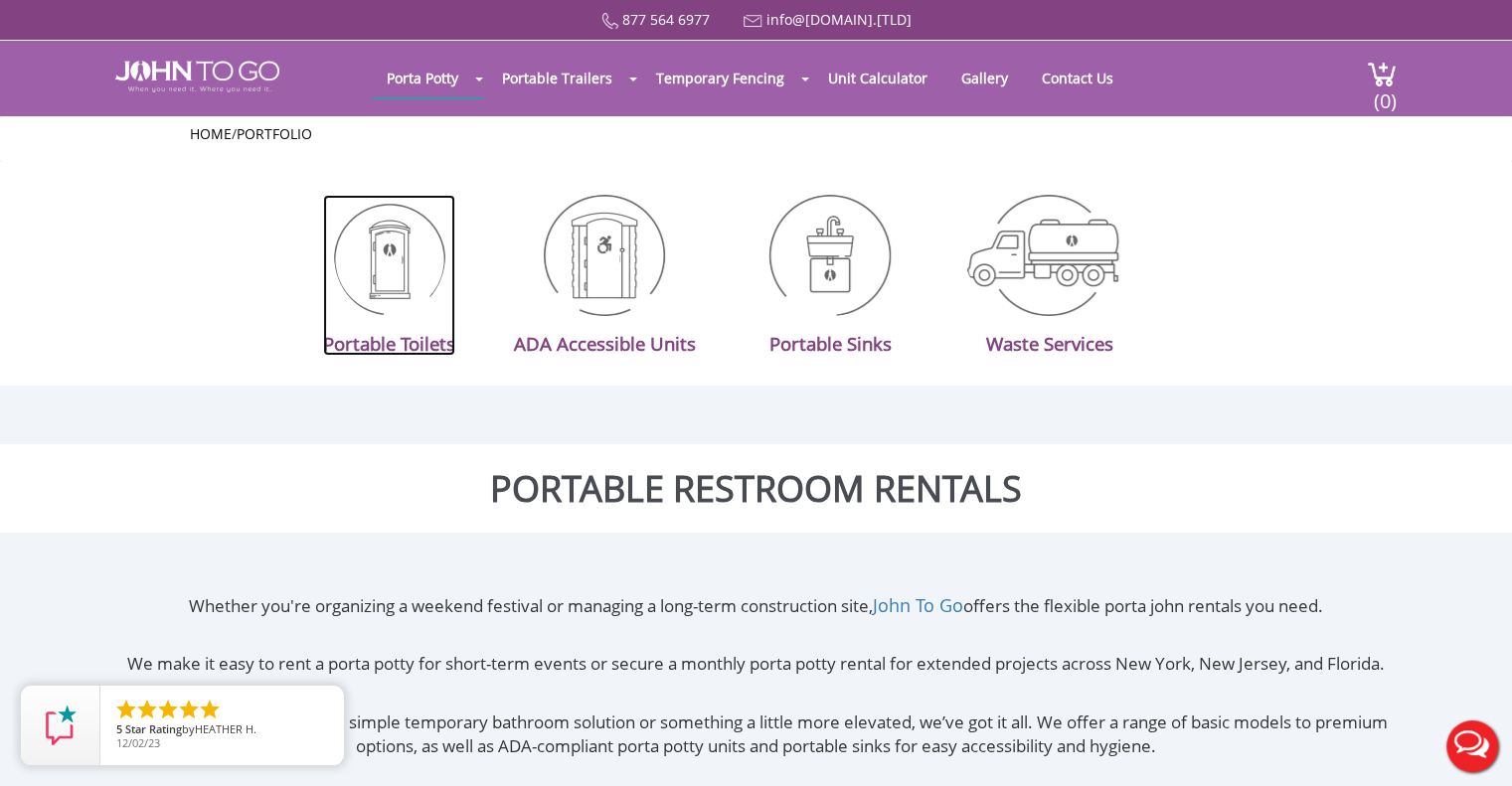 click at bounding box center (390, 255) 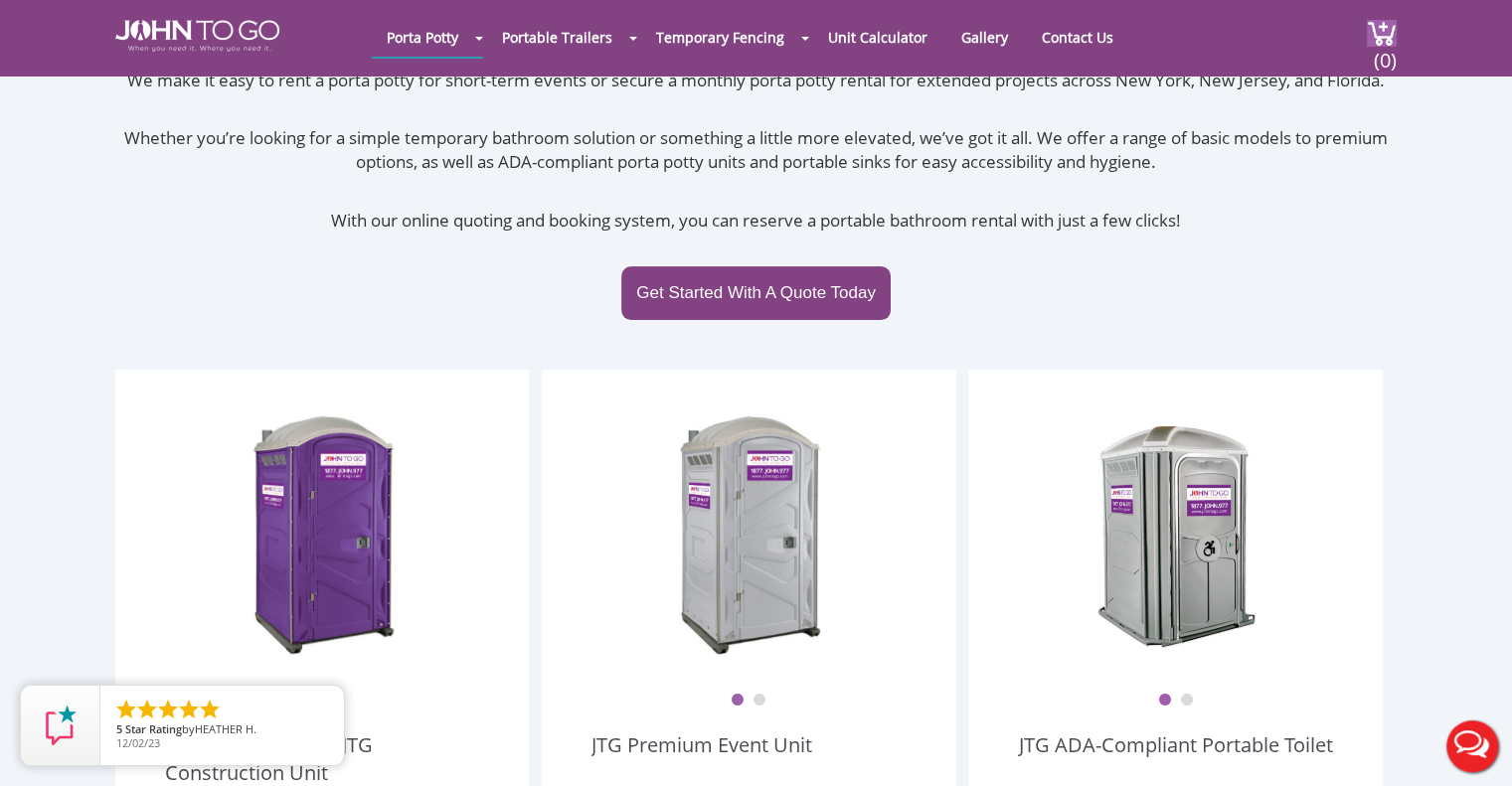 scroll, scrollTop: 954, scrollLeft: 0, axis: vertical 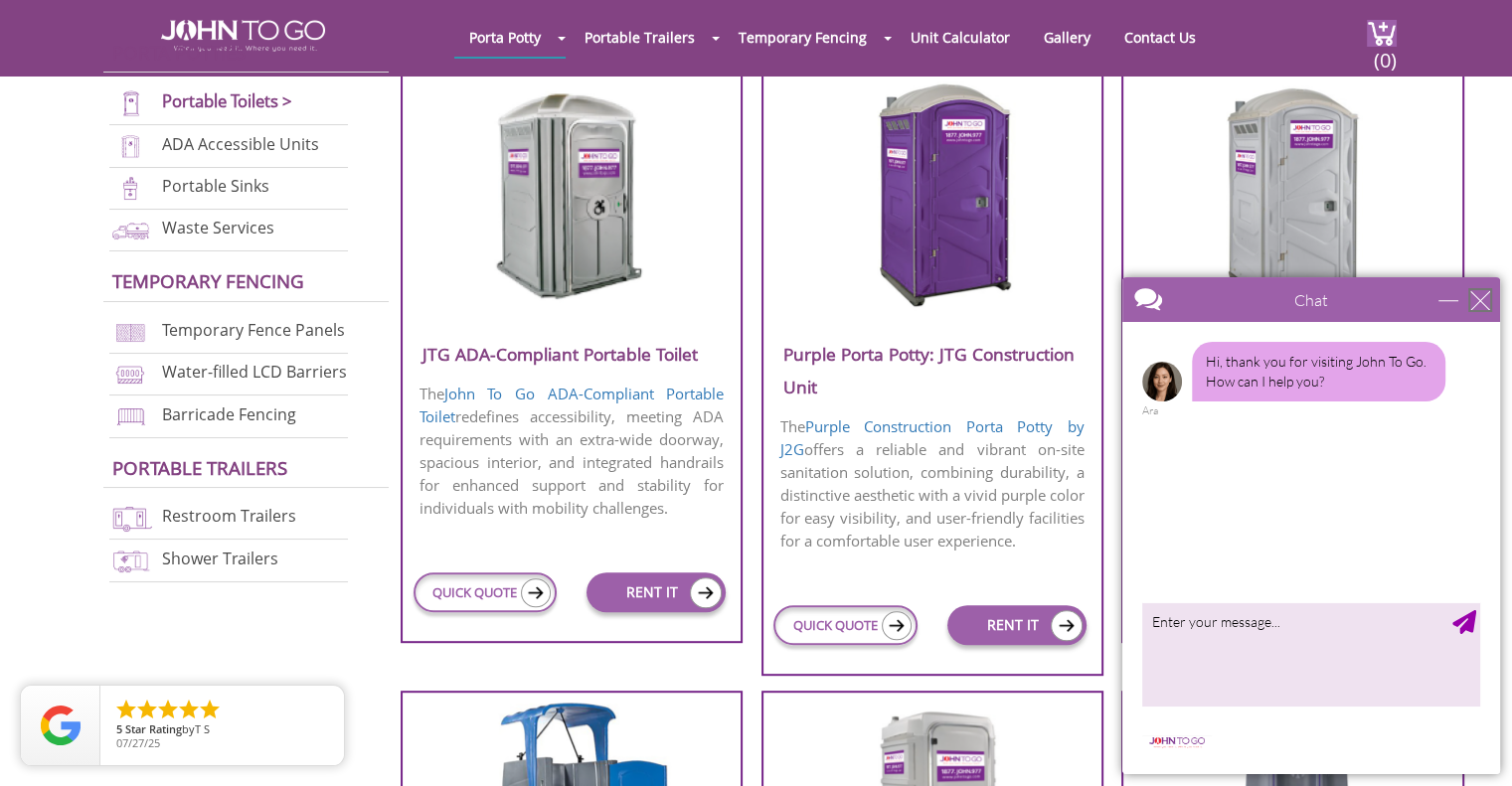 click at bounding box center [1480, 300] 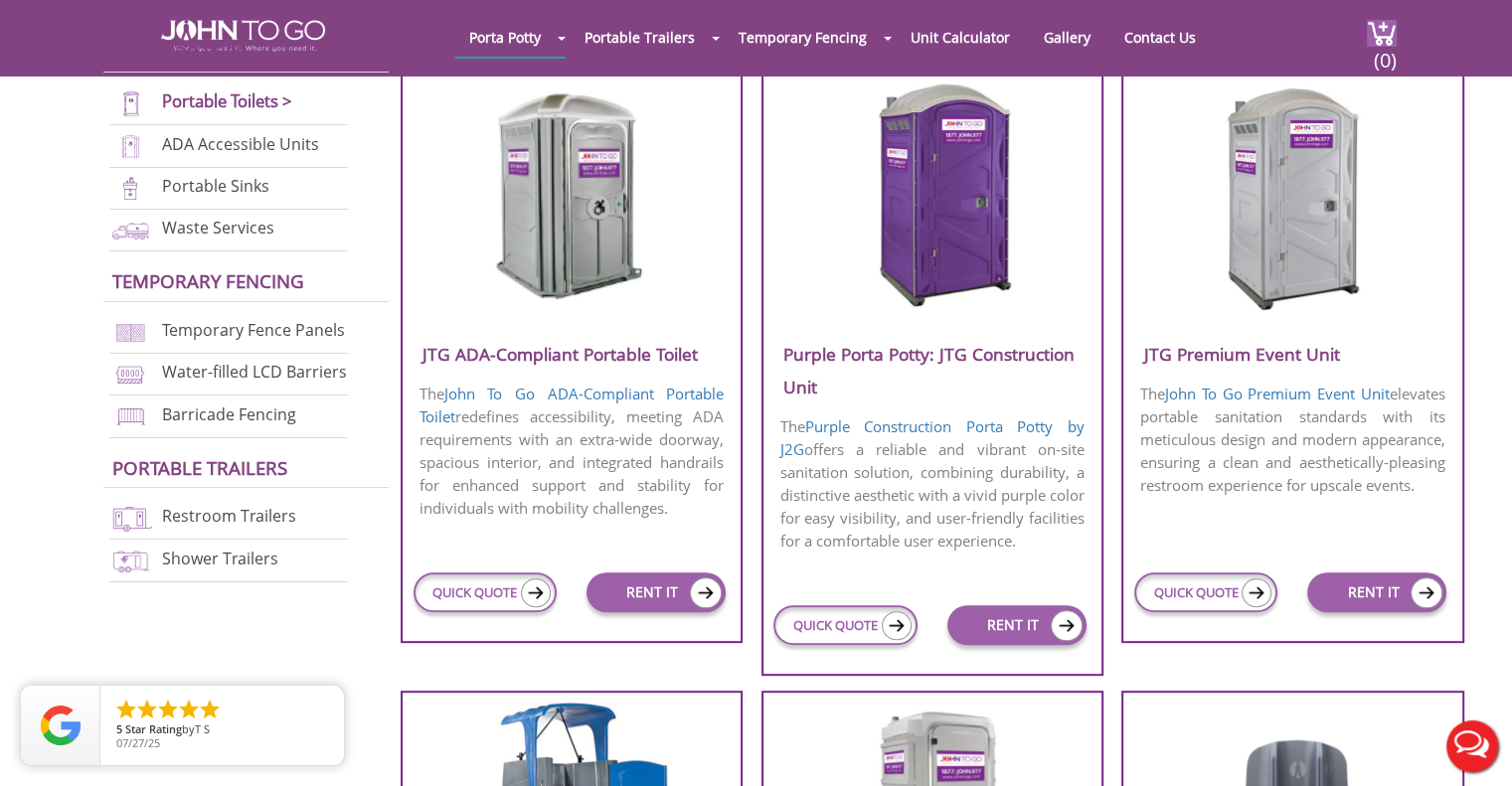 scroll, scrollTop: 0, scrollLeft: 0, axis: both 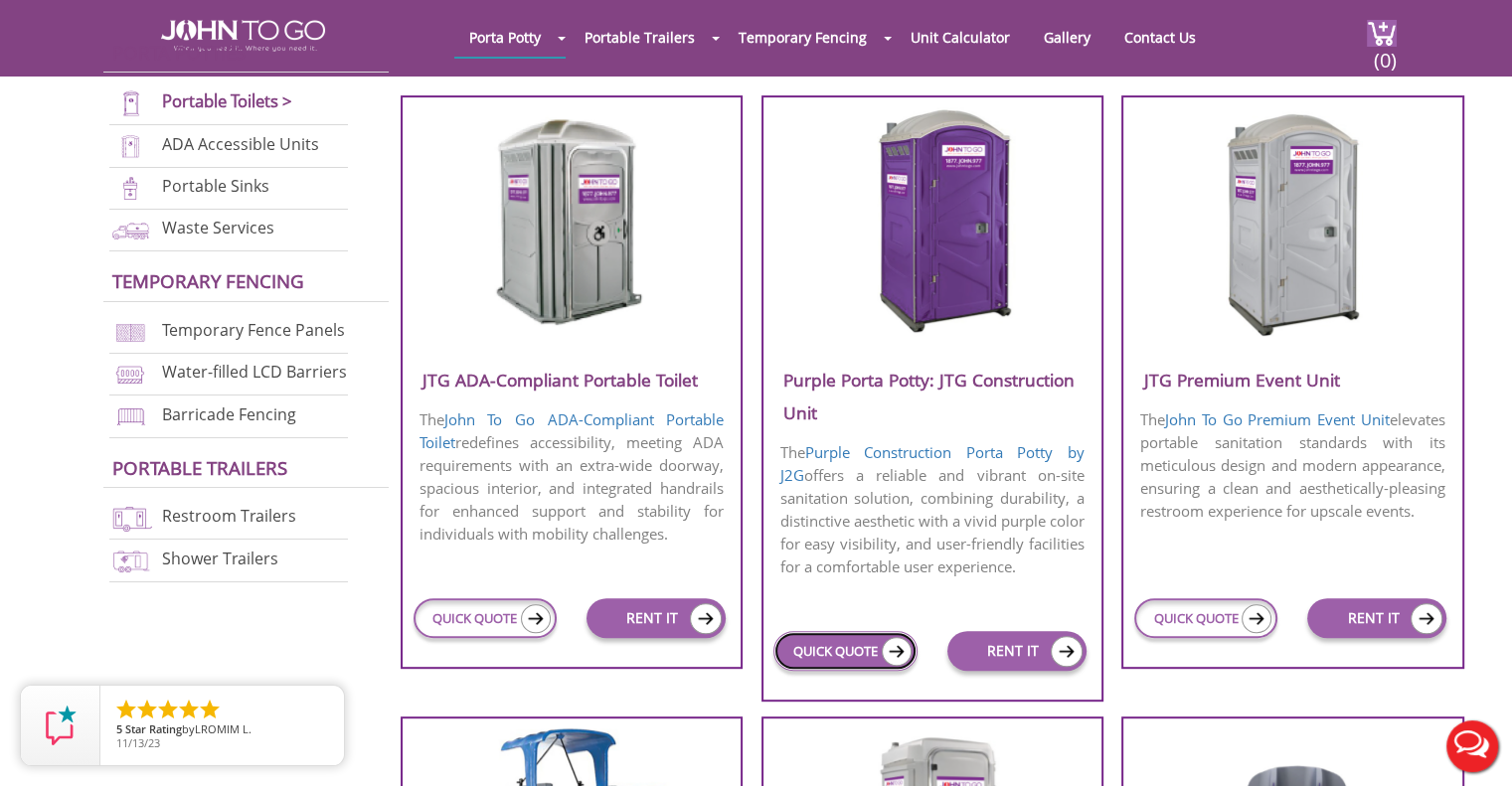 click on "QUICK QUOTE" at bounding box center [845, 651] 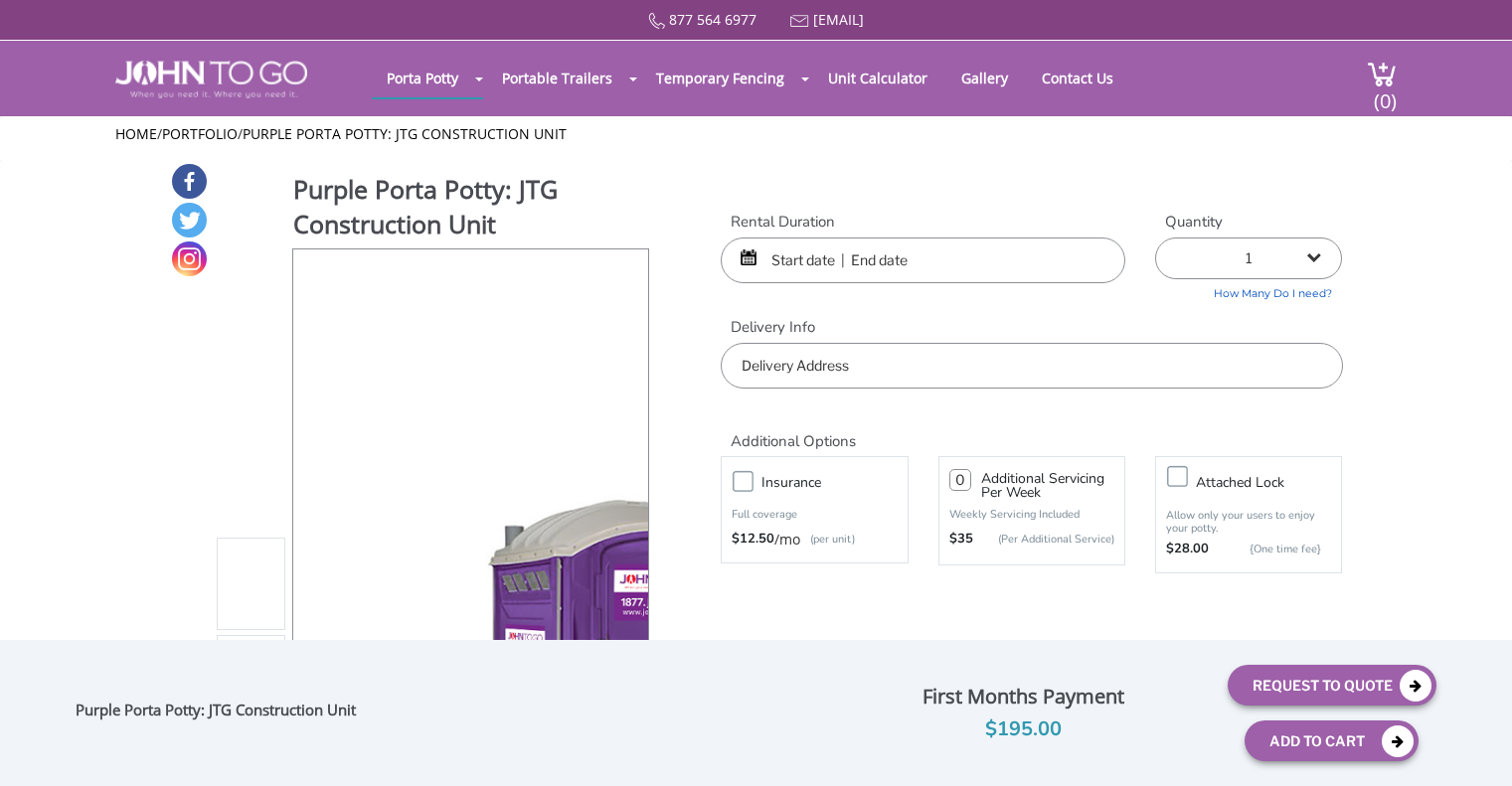 scroll, scrollTop: 0, scrollLeft: 0, axis: both 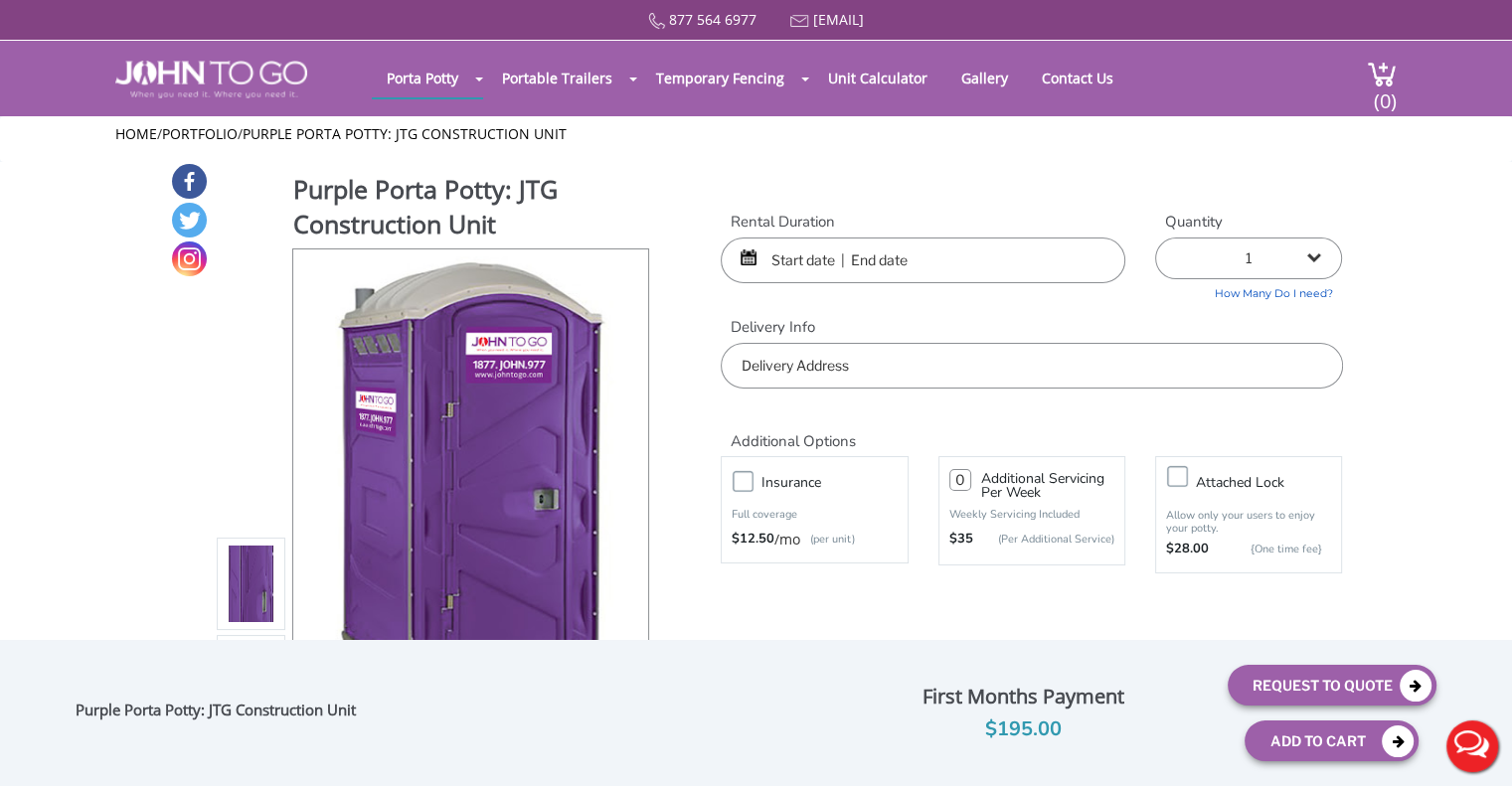 click at bounding box center [923, 260] 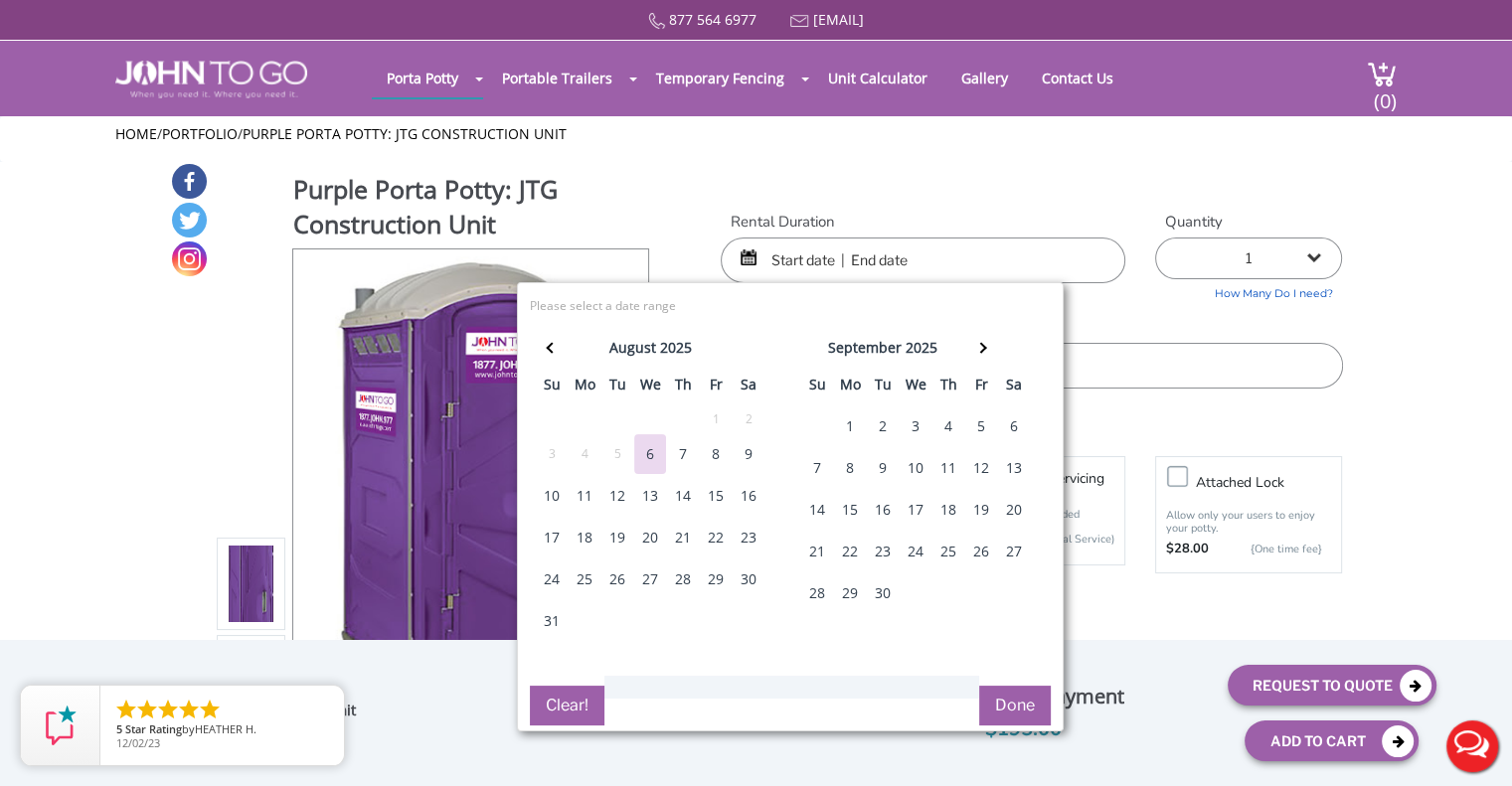click on "7" at bounding box center [683, 454] 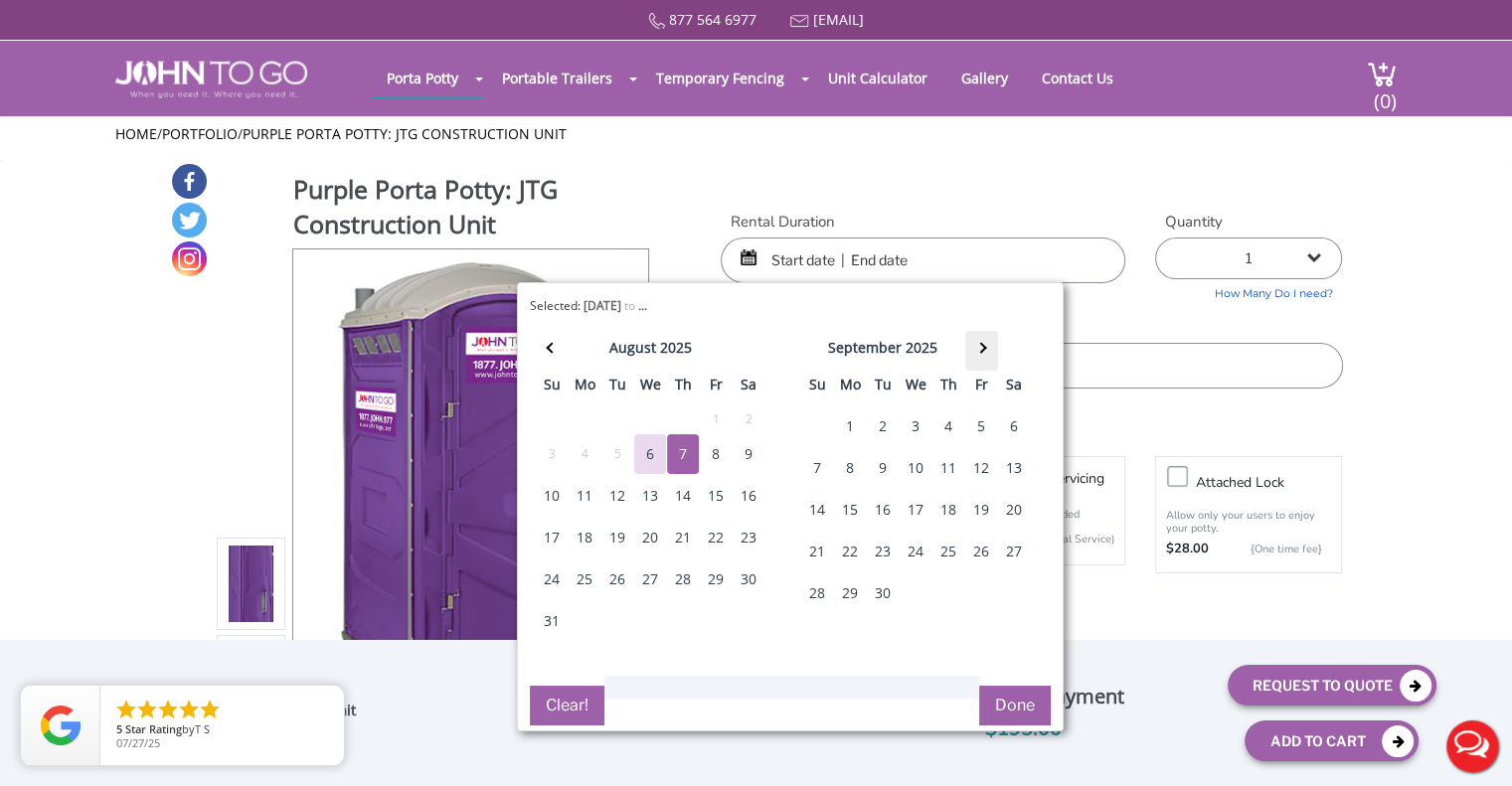 click at bounding box center [981, 351] 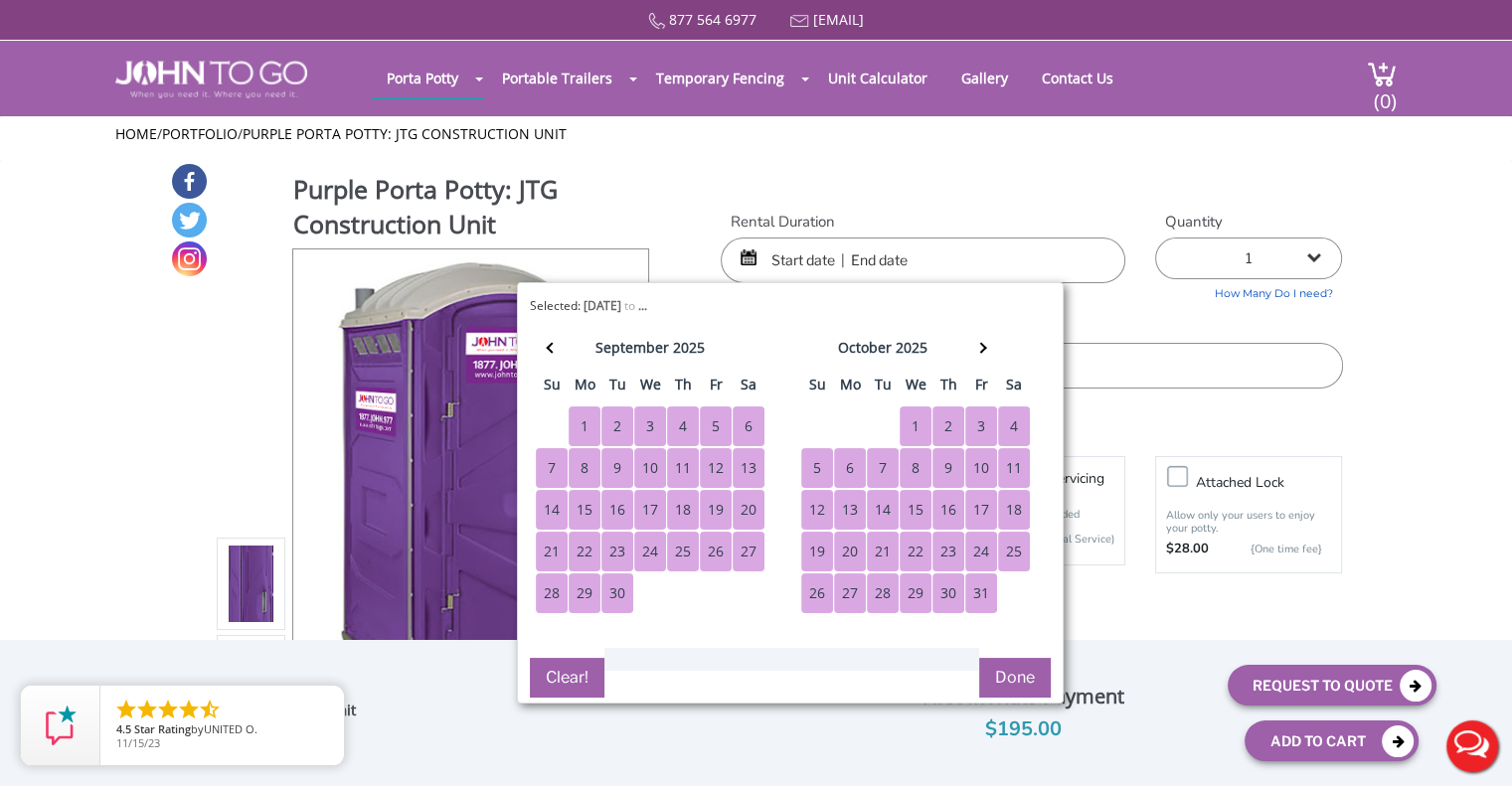 click on "31" at bounding box center (981, 593) 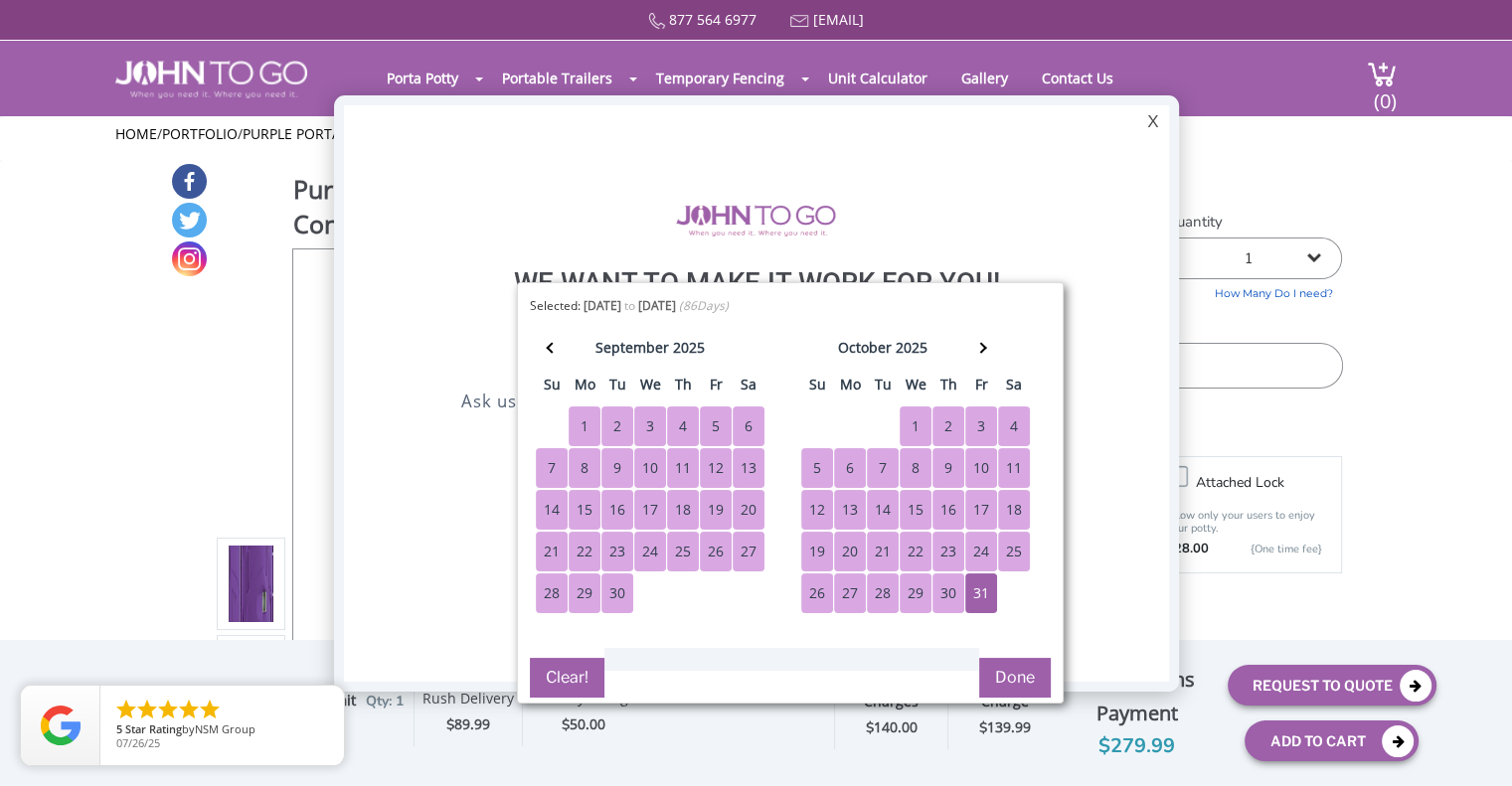 scroll, scrollTop: 0, scrollLeft: 0, axis: both 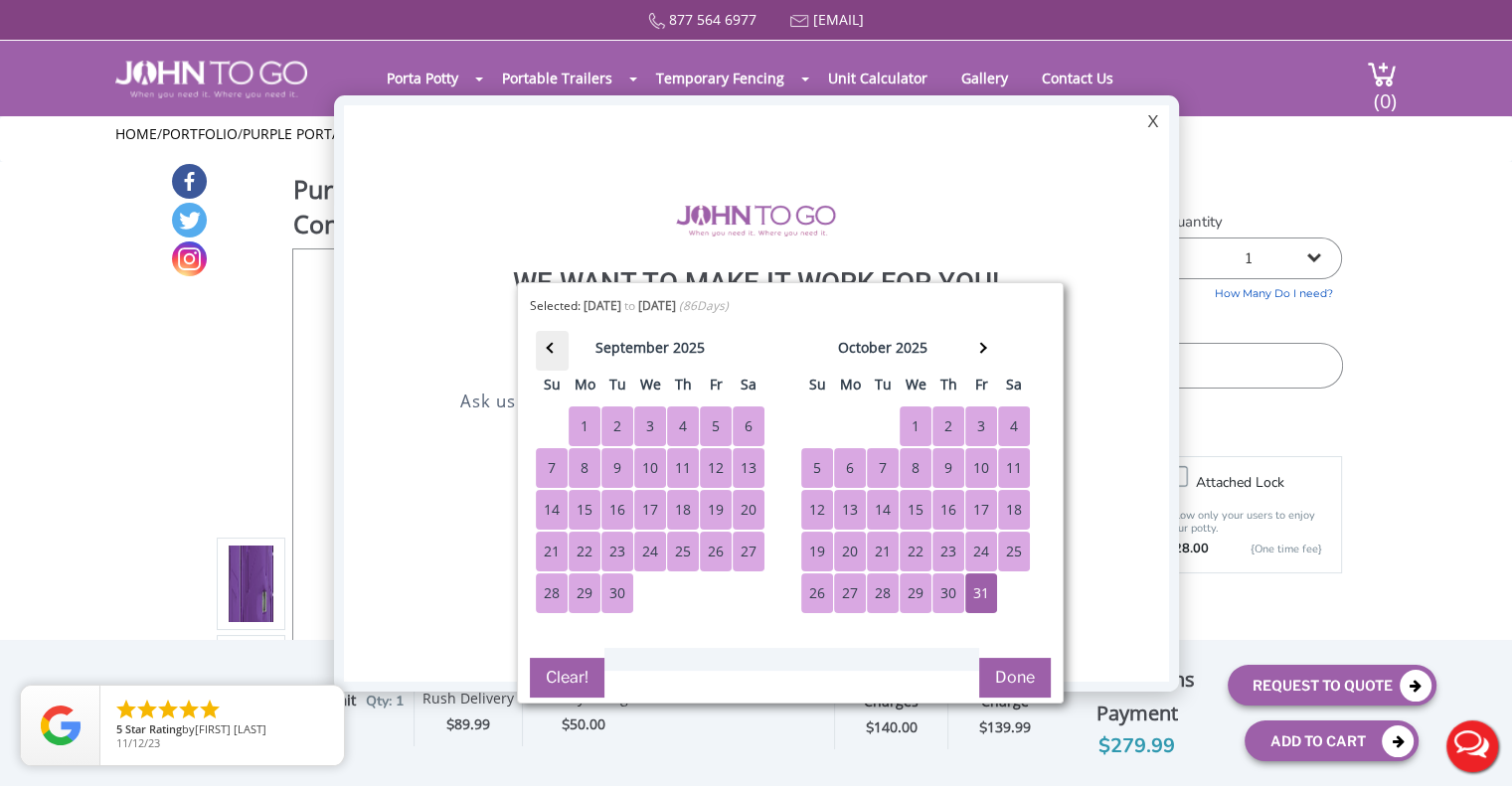 click at bounding box center (552, 351) 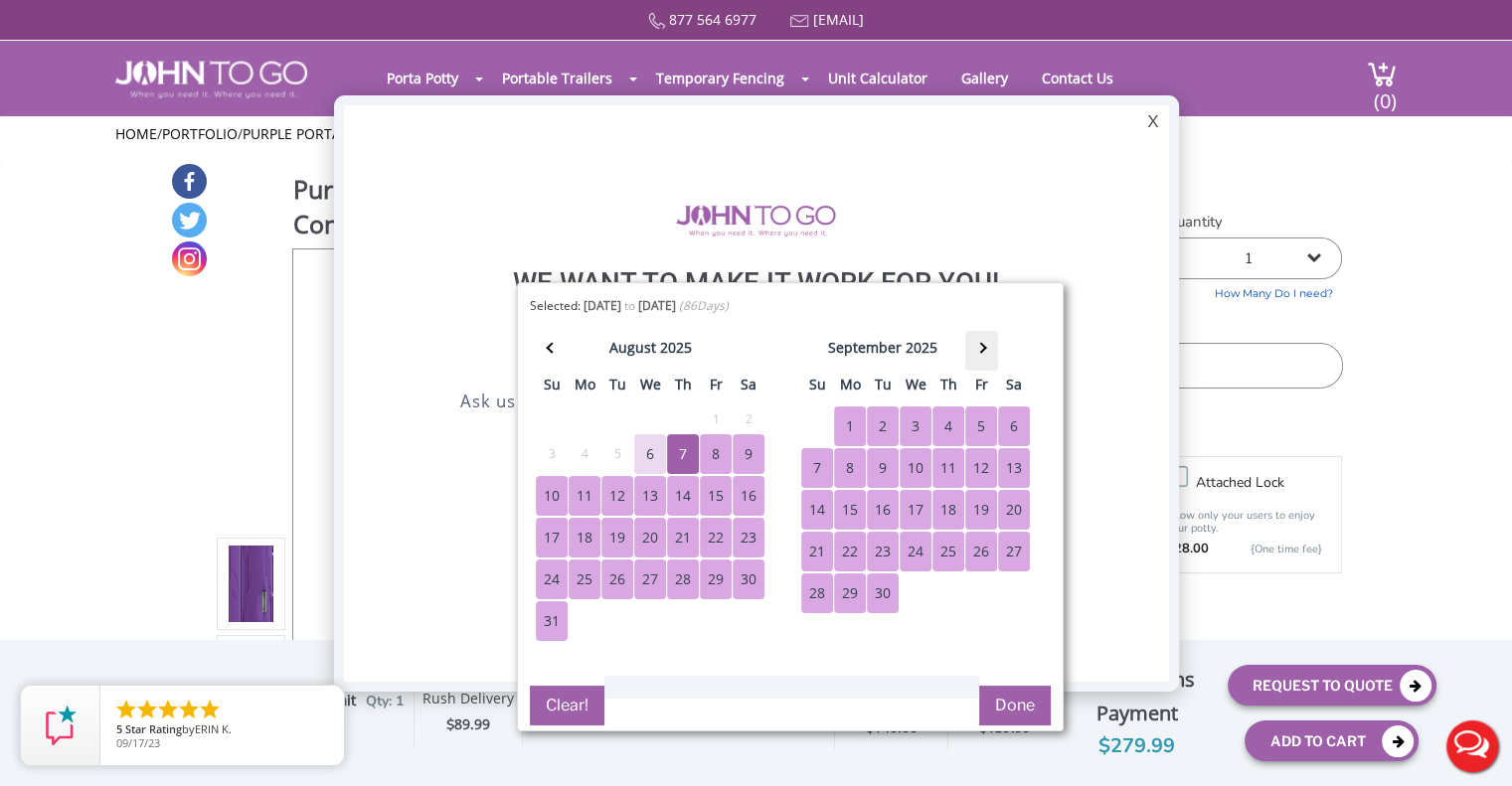 click at bounding box center (981, 351) 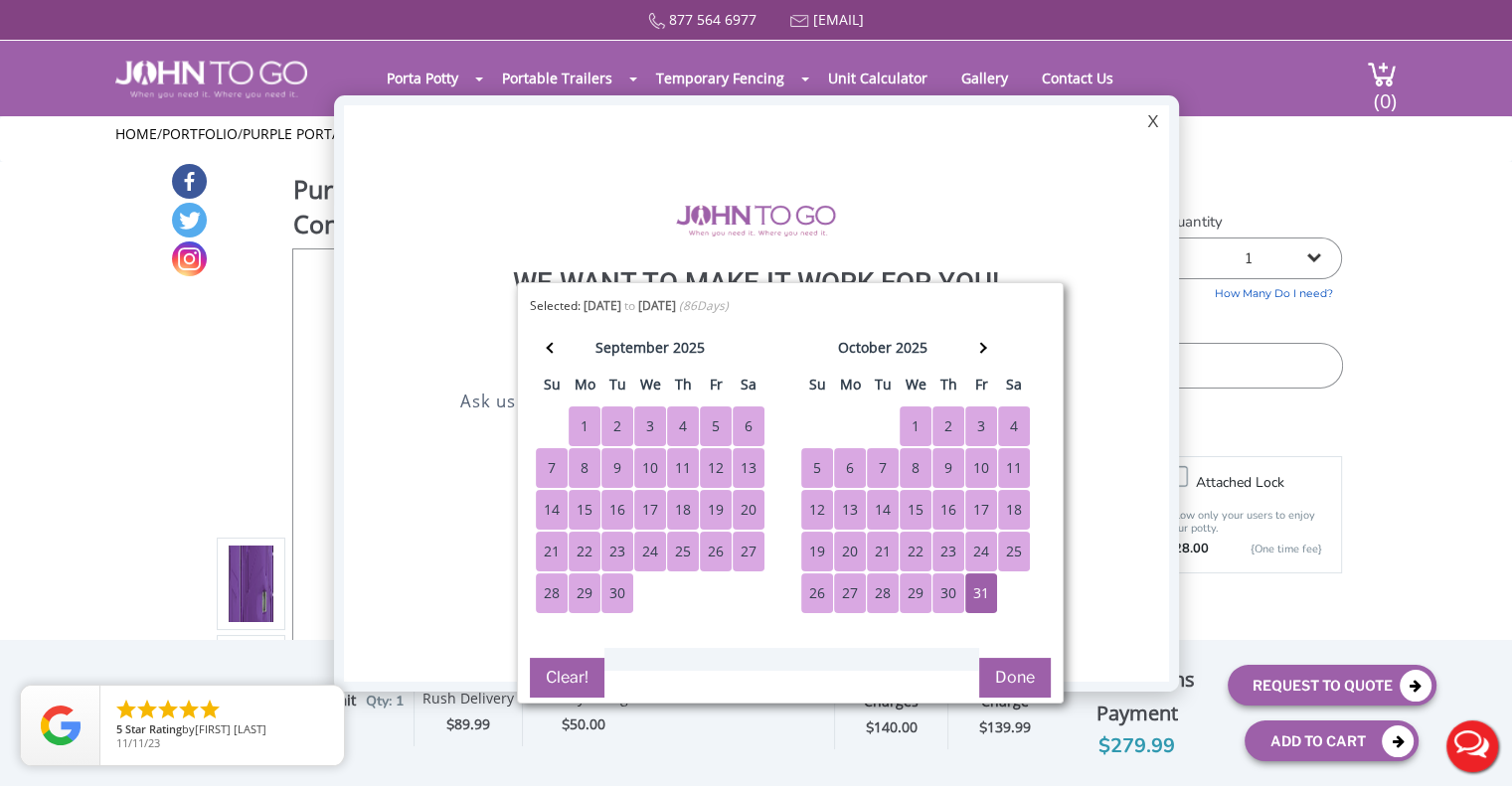 click on "13" at bounding box center (850, 510) 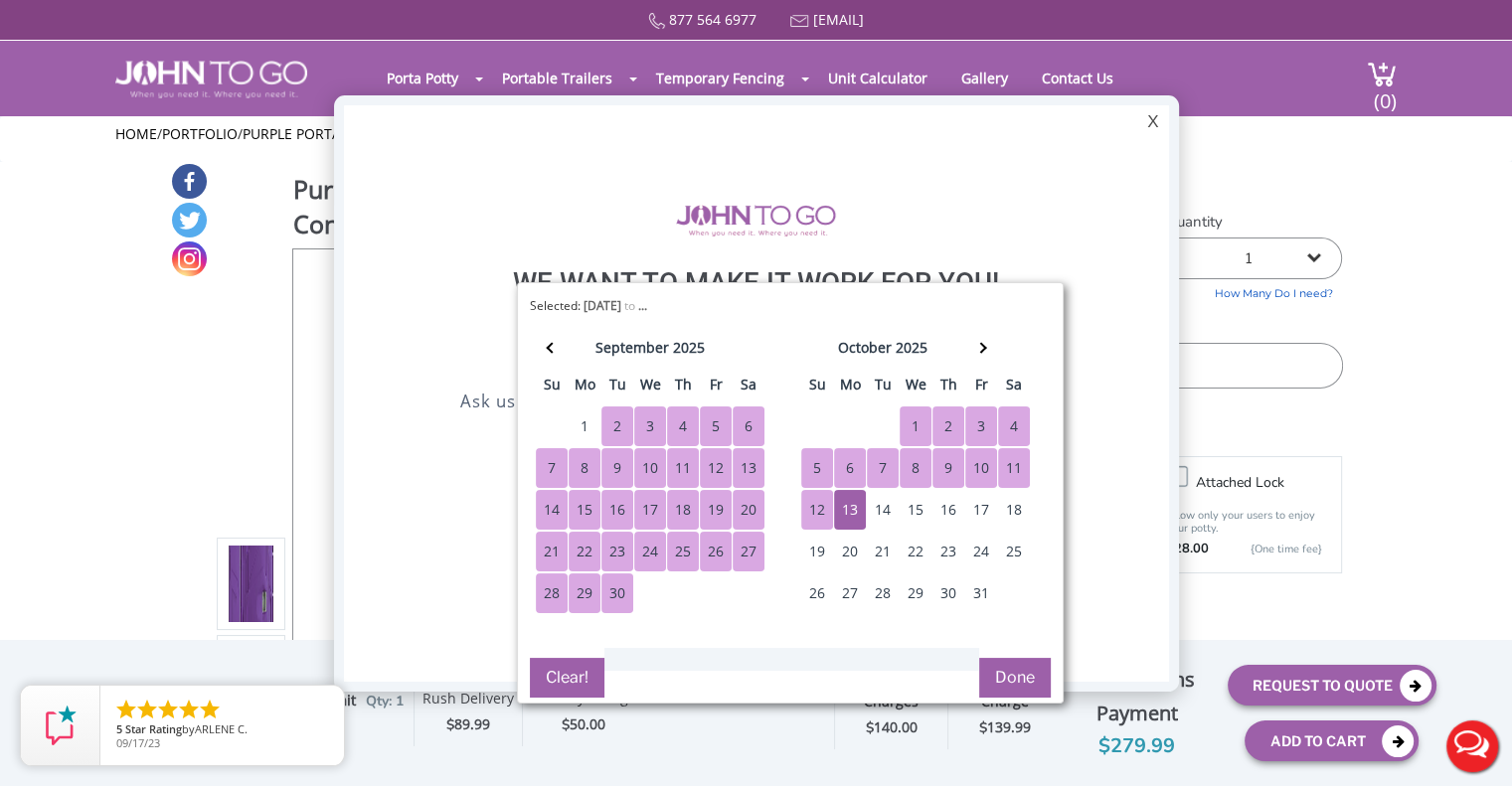 click on "september   2025                                                         su mo tu we th fr sa                 31 1 2 3 4 5 6 7 8 9 10 11 12 13 14 15 16 17 18 19 20 21 22 23 24 25 26 27 28 29 30 1 2 3 4" at bounding box center [650, 472] 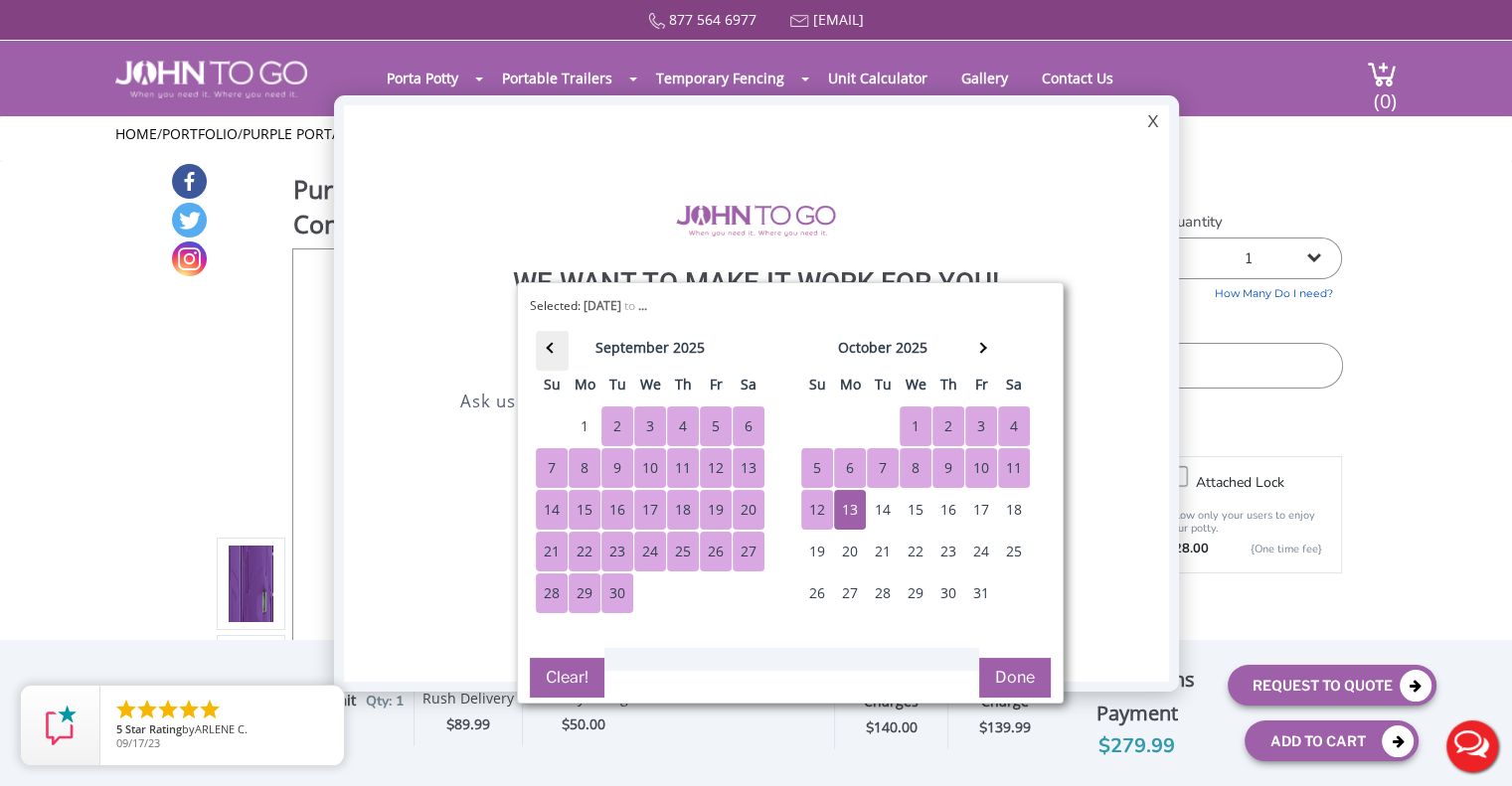 click at bounding box center [552, 351] 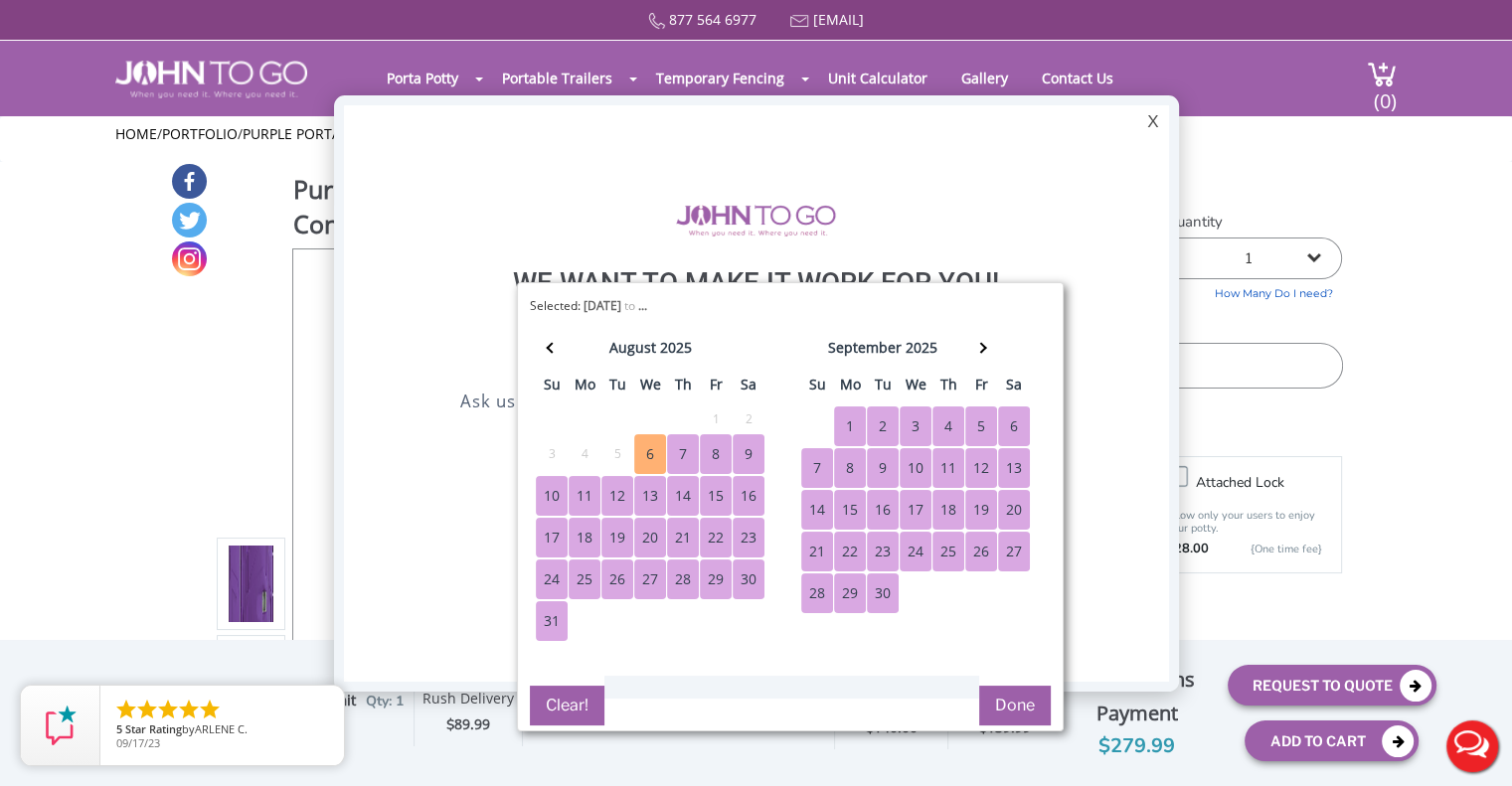 click on "6" at bounding box center [650, 454] 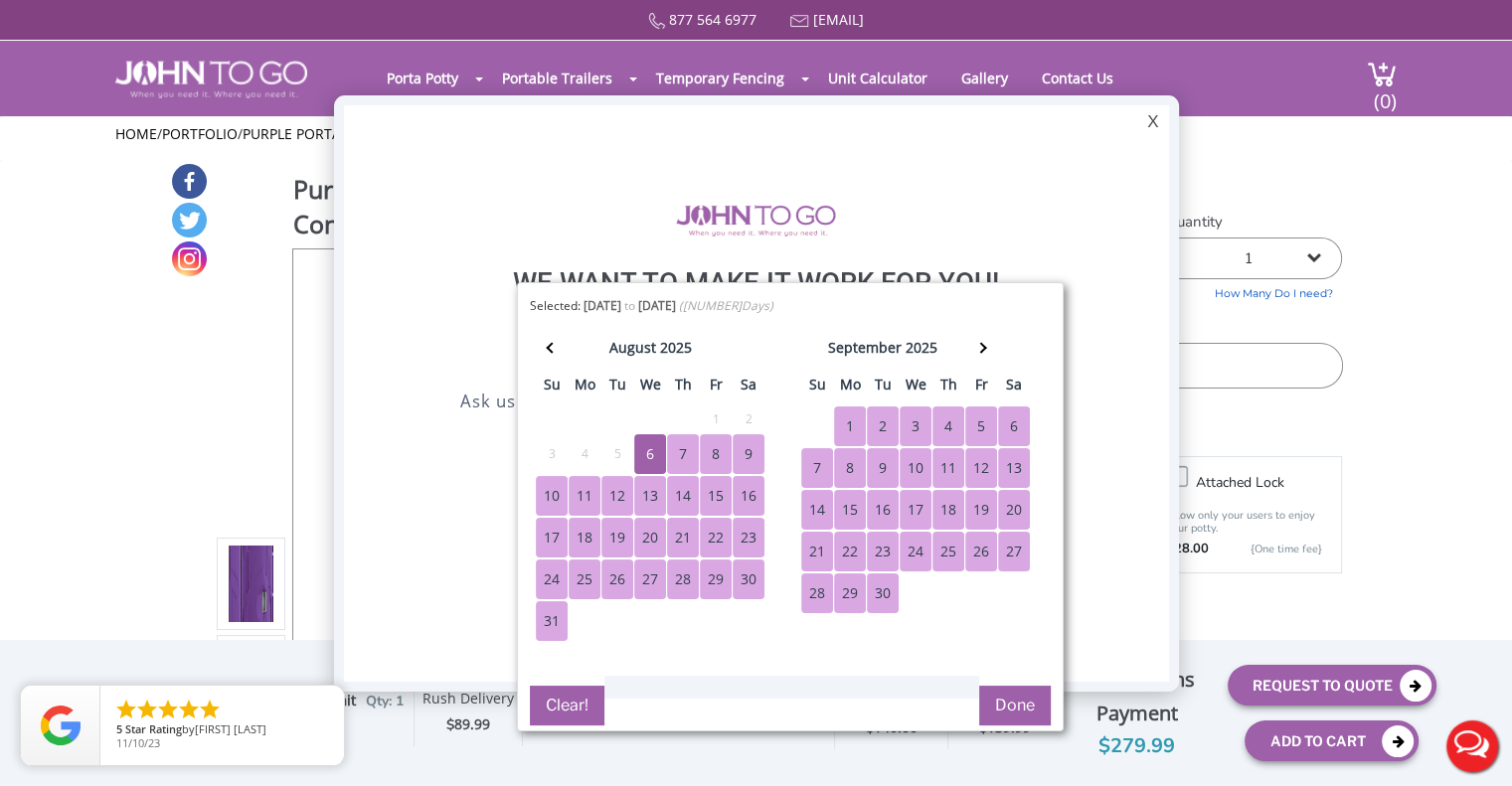 click on "Done" at bounding box center (1015, 706) 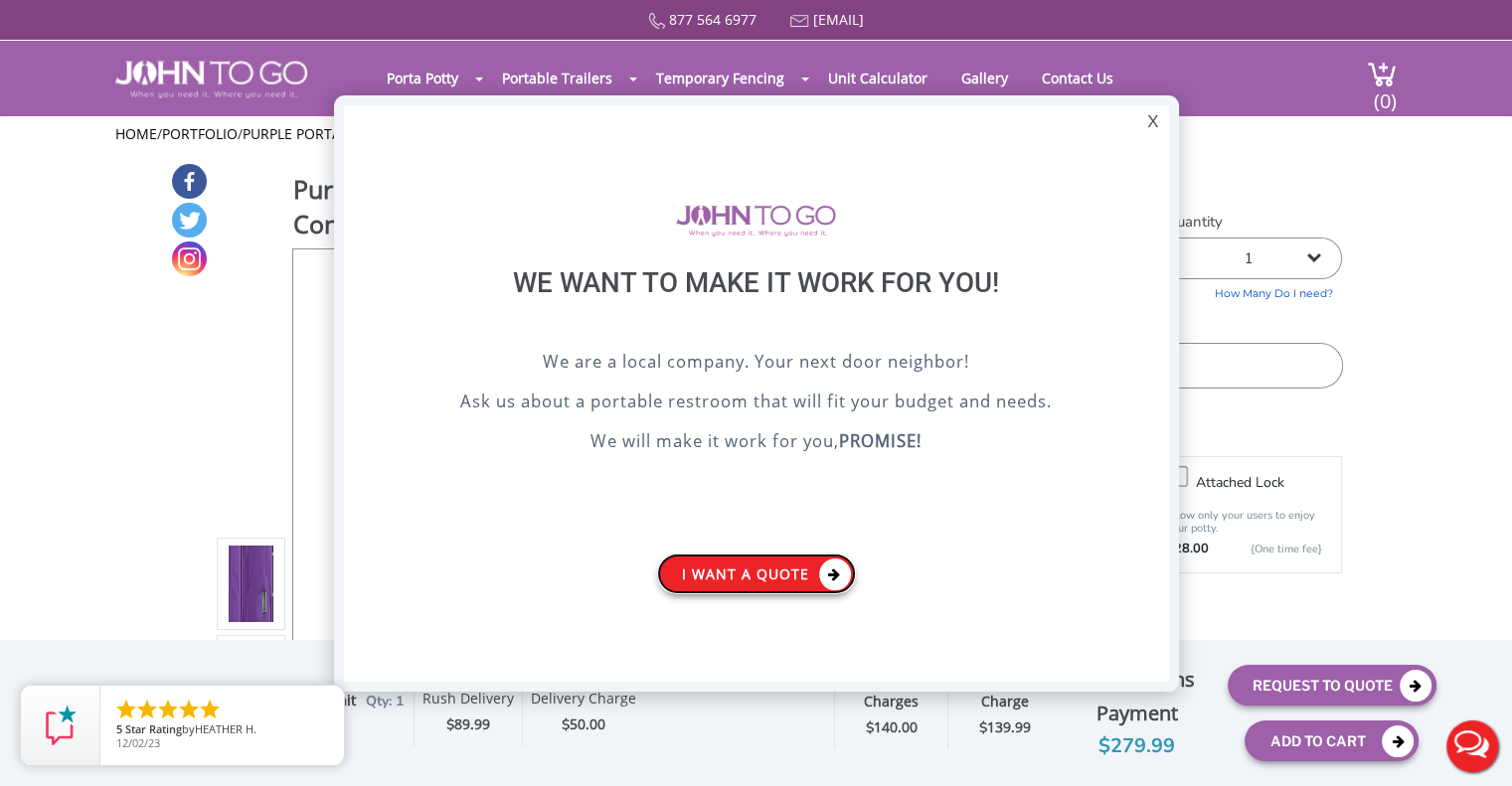 click on "I want a Quote" at bounding box center (756, 573) 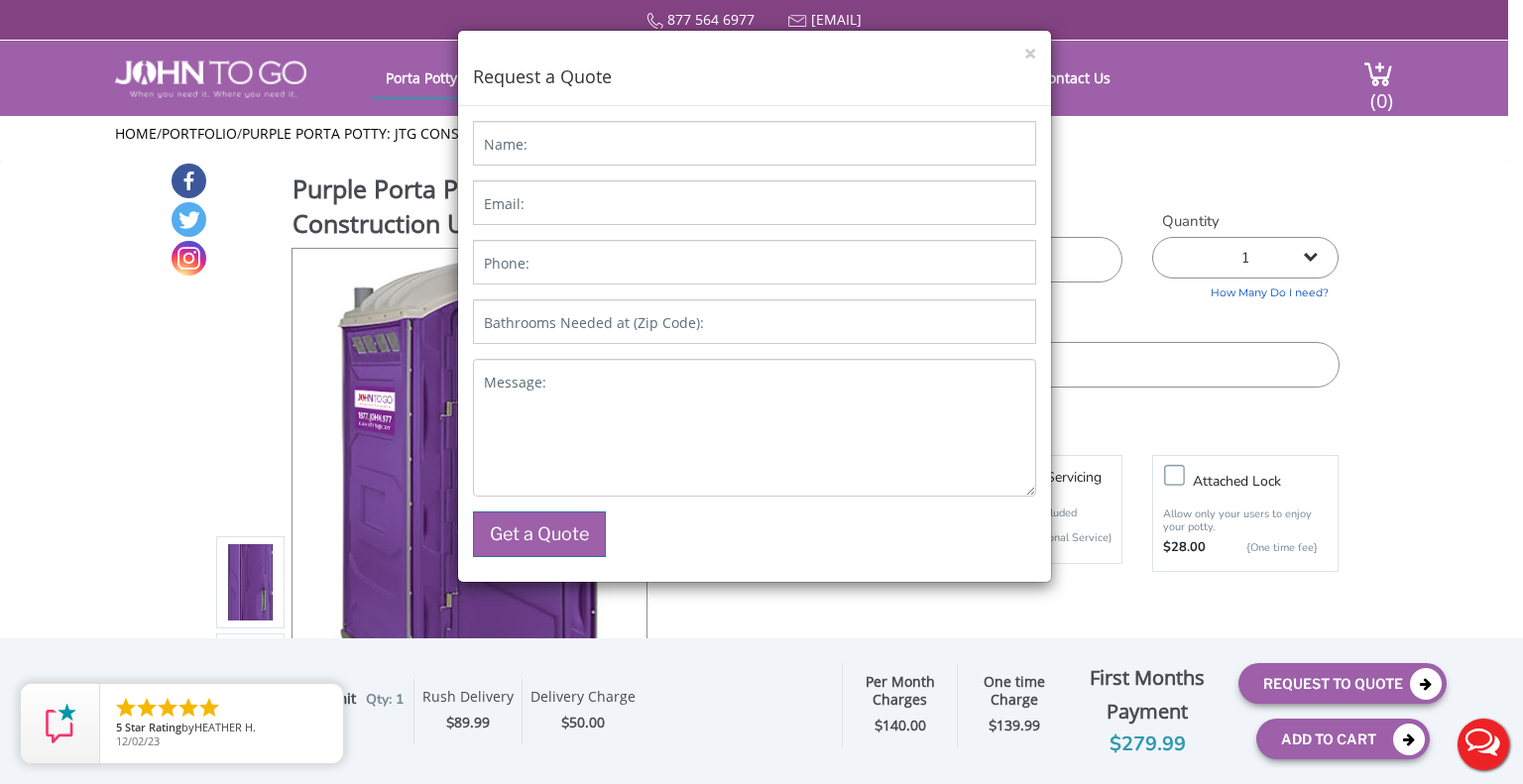 click on "Name:" at bounding box center [506, 145] 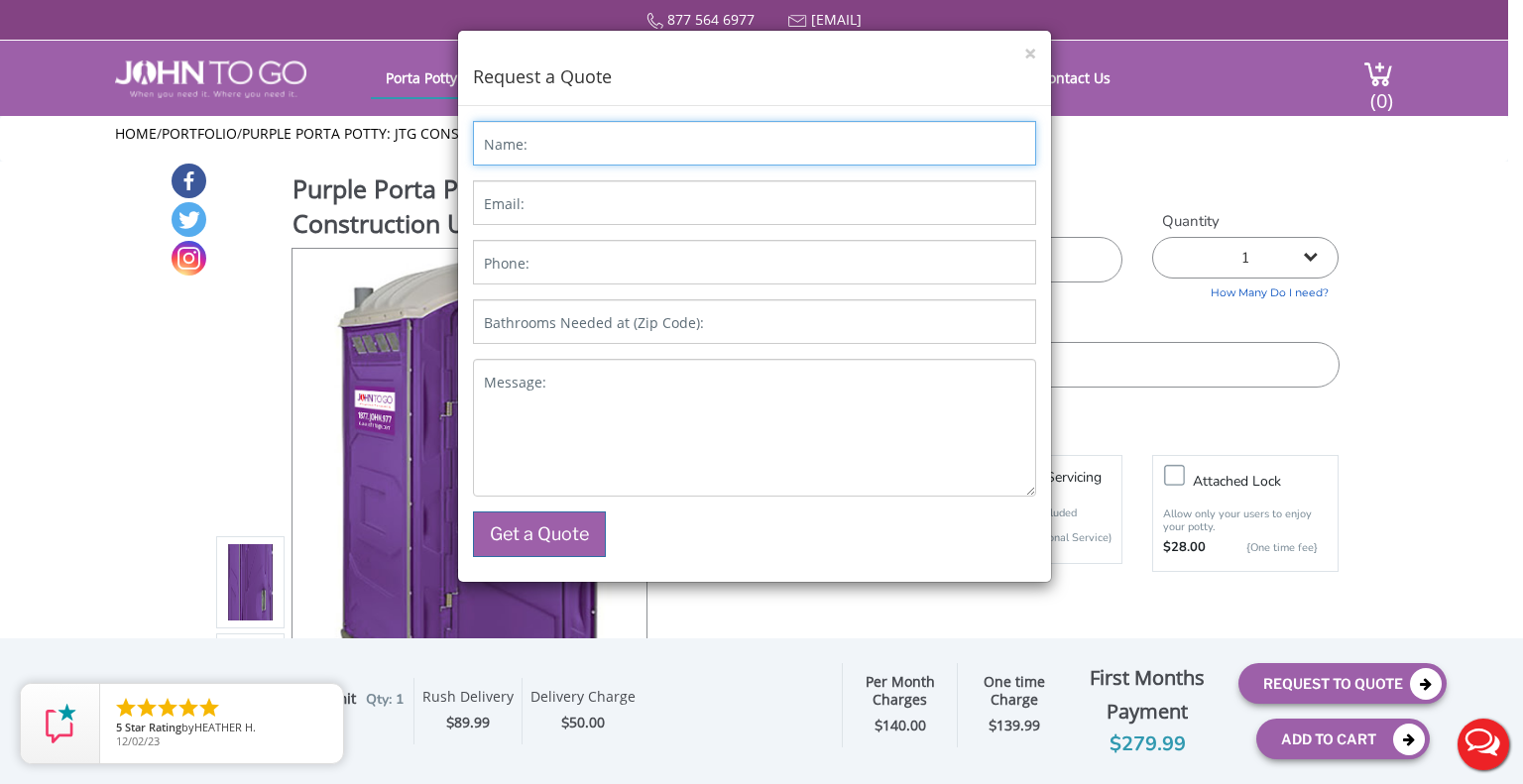 click on "Name:" at bounding box center (755, 143) 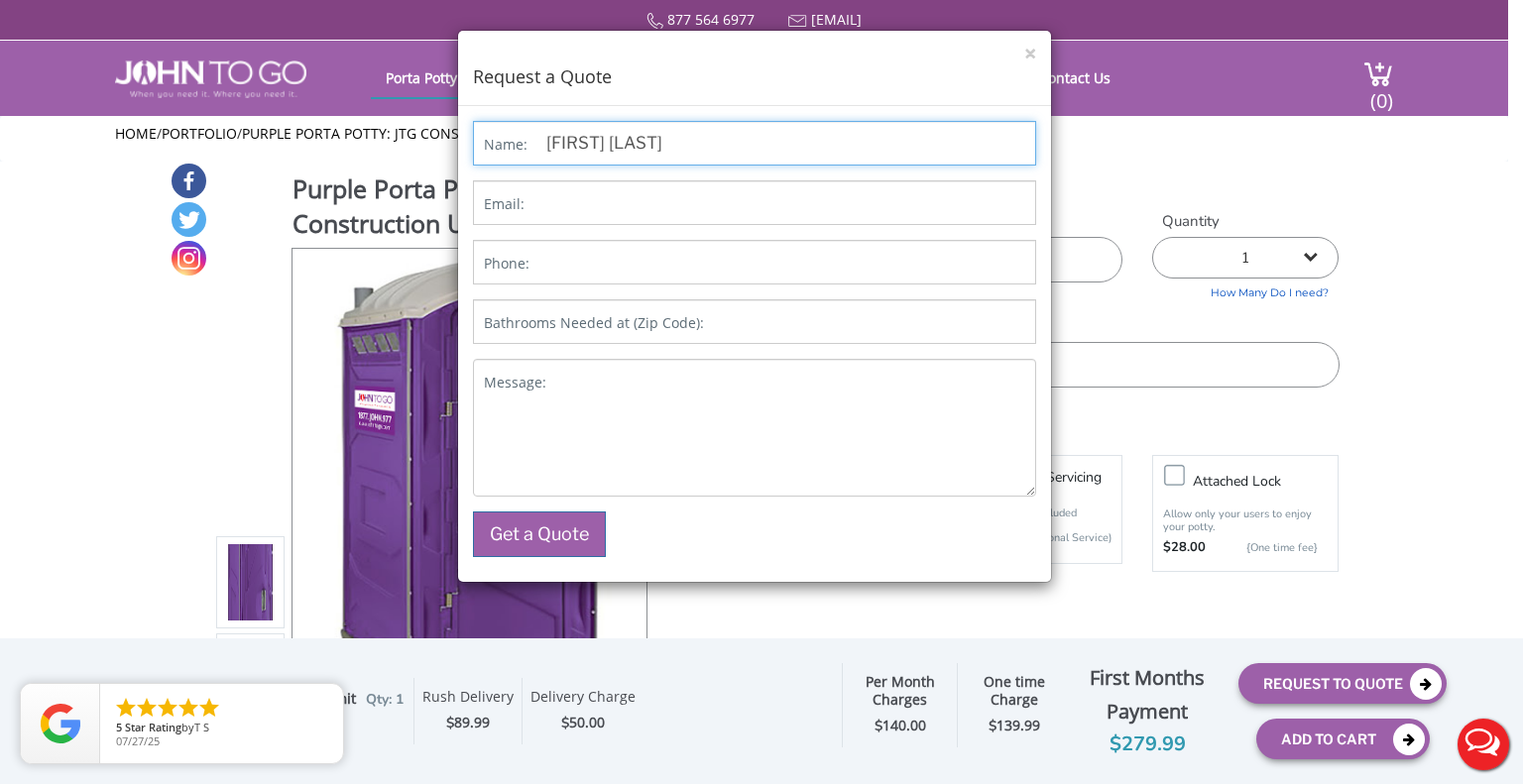 type on "Liza Pantermehl" 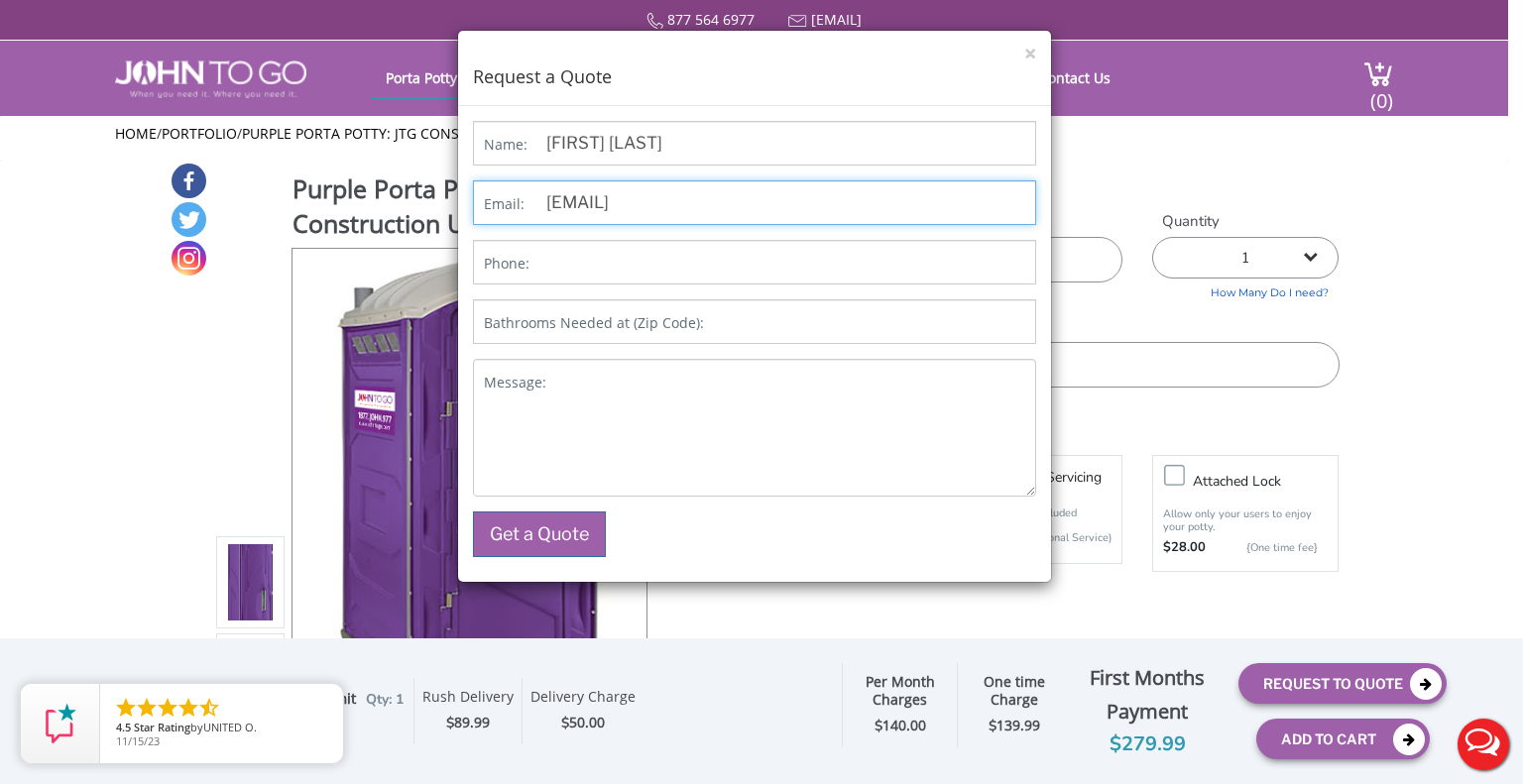 type on "liza.pantermehl@bluroc.com" 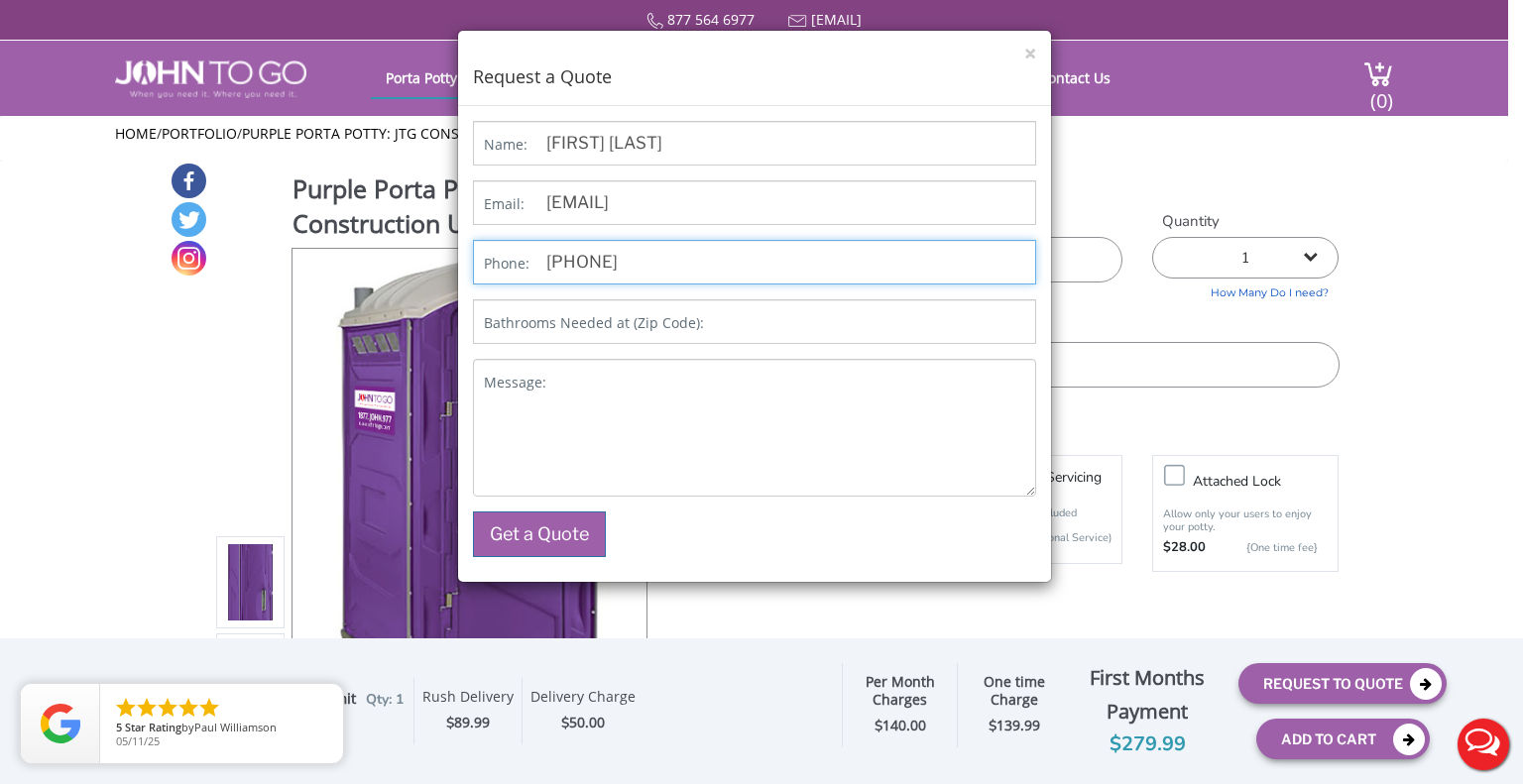 type on "4134613918" 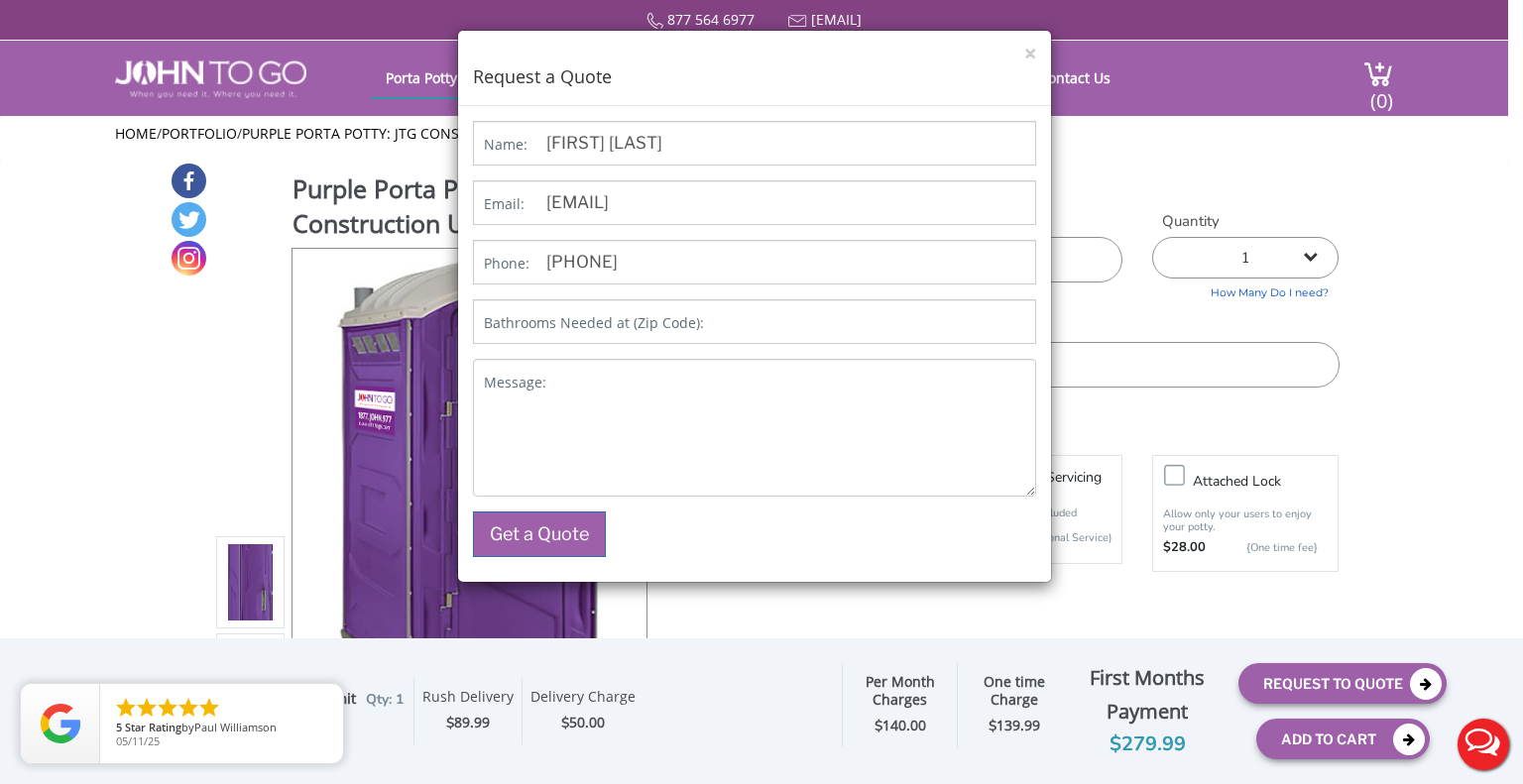 click on "Bathrooms Needed at (Zip Code):" at bounding box center (594, 323) 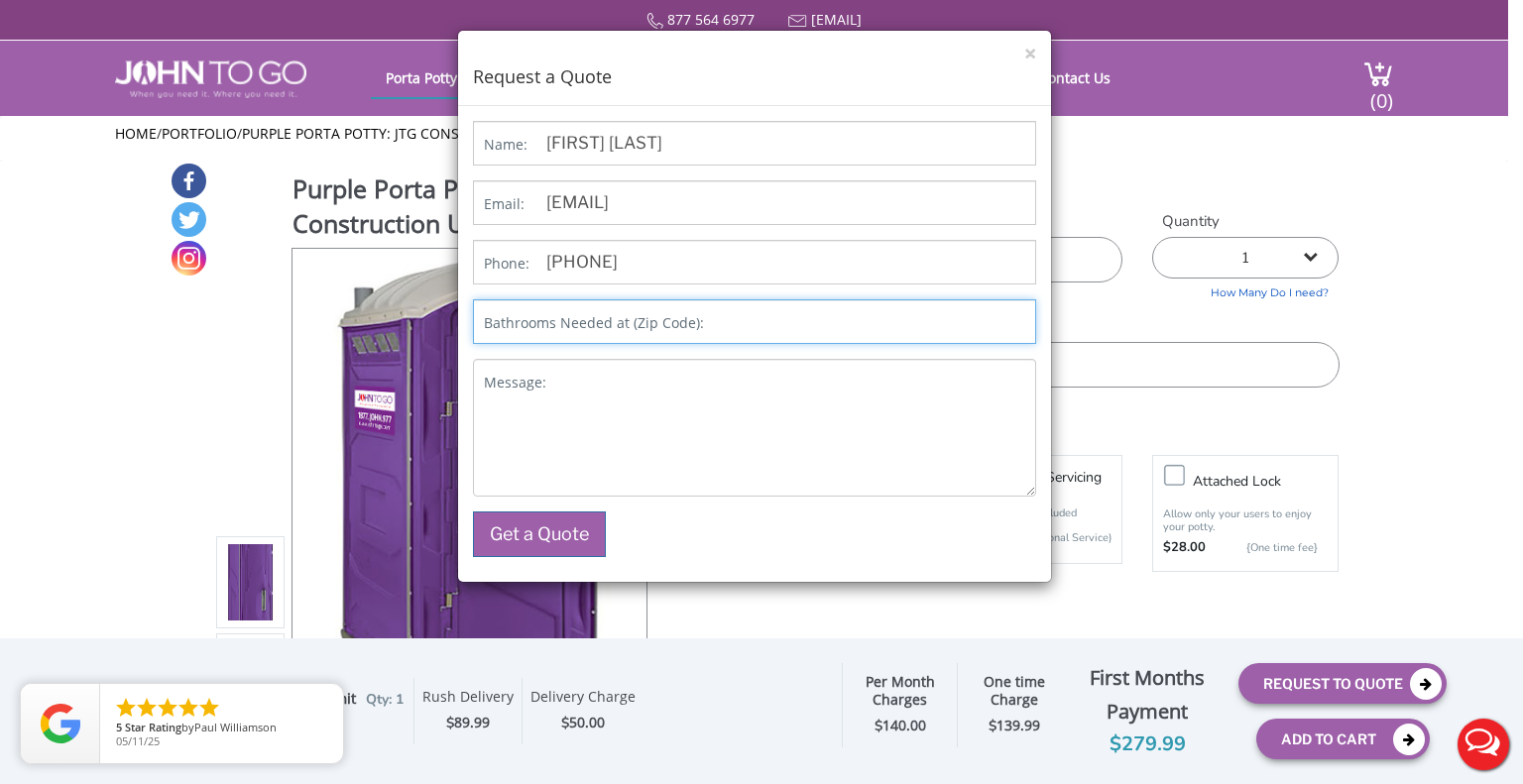 click on "Bathrooms Needed at (Zip Code):" at bounding box center (755, 321) 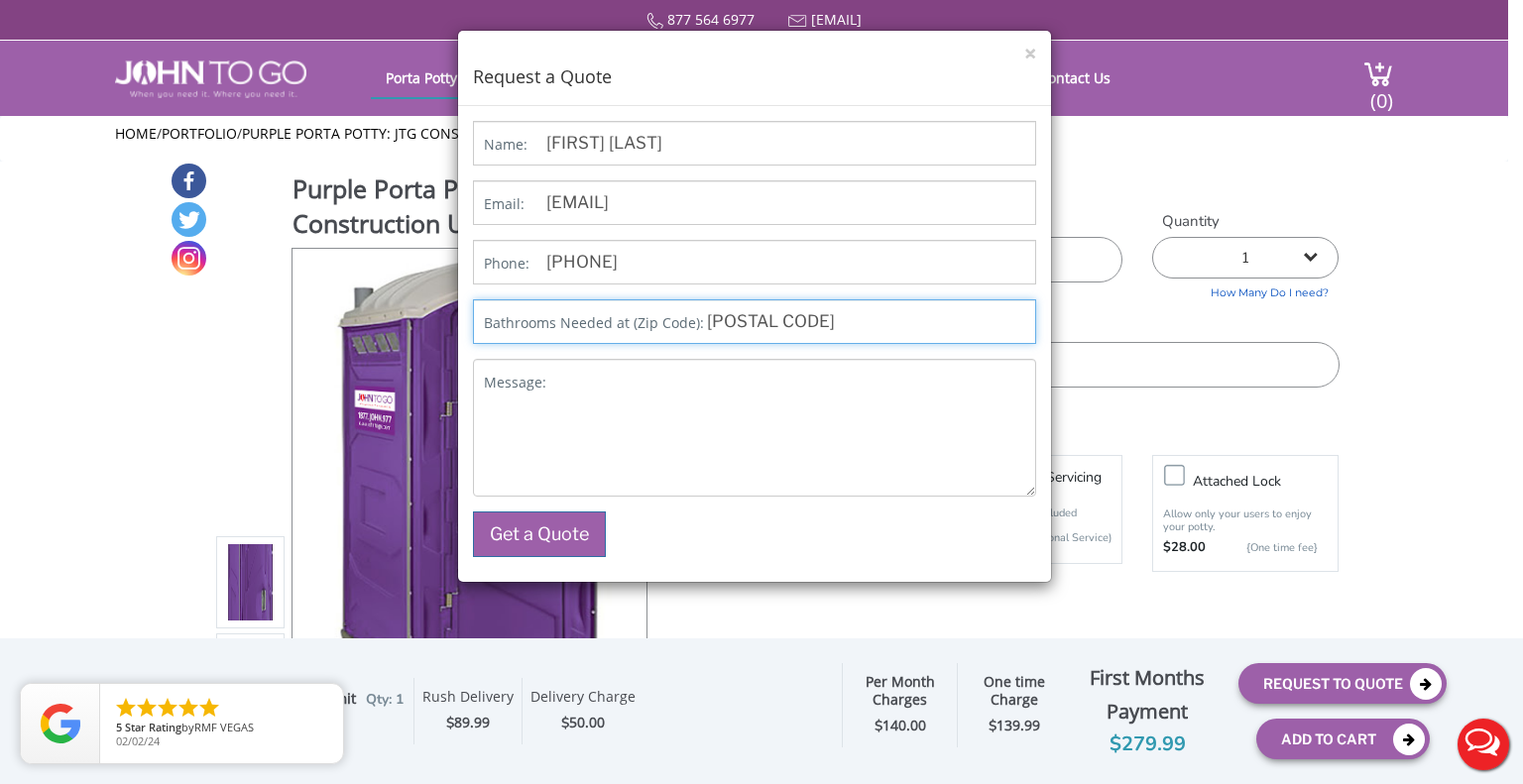 type on "13120" 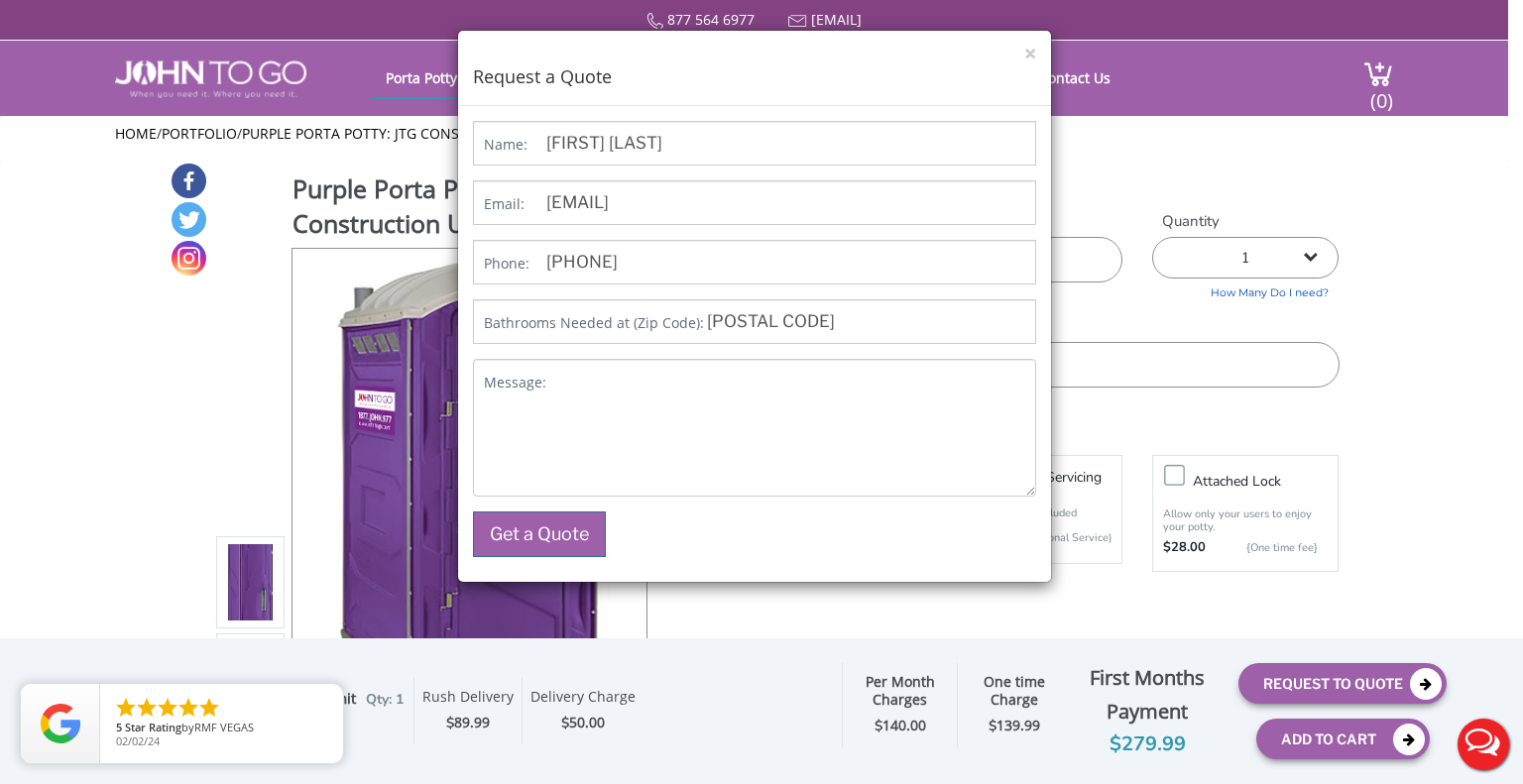 click on "Name: Liza Pantermehl
Email: liza.pantermehl@bluroc.com
Phone: 4134613918
Bathrooms Needed at (Zip Code): 13120
Message:
Get a Quote" at bounding box center (755, 339) 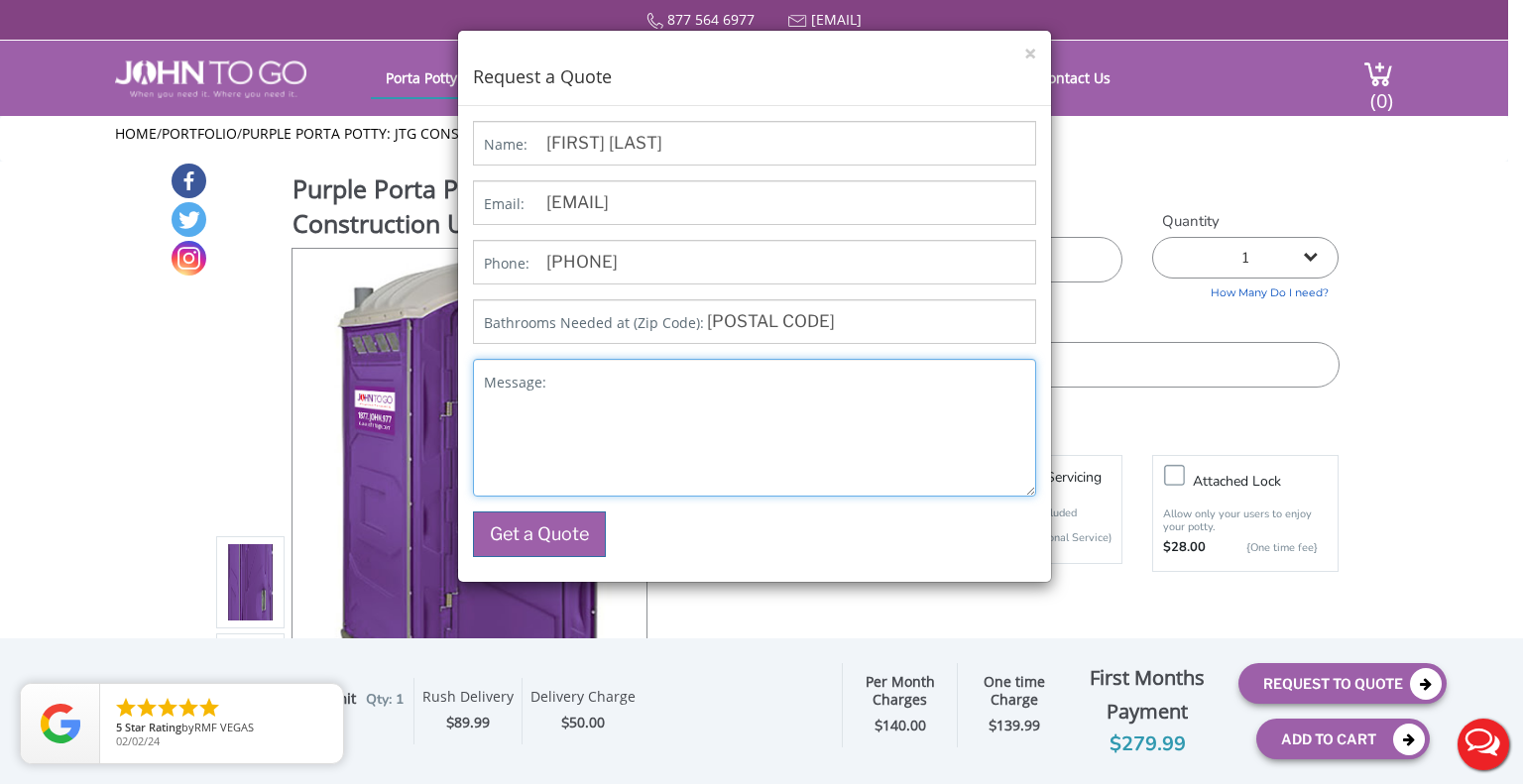click on "Message:" at bounding box center (755, 427) 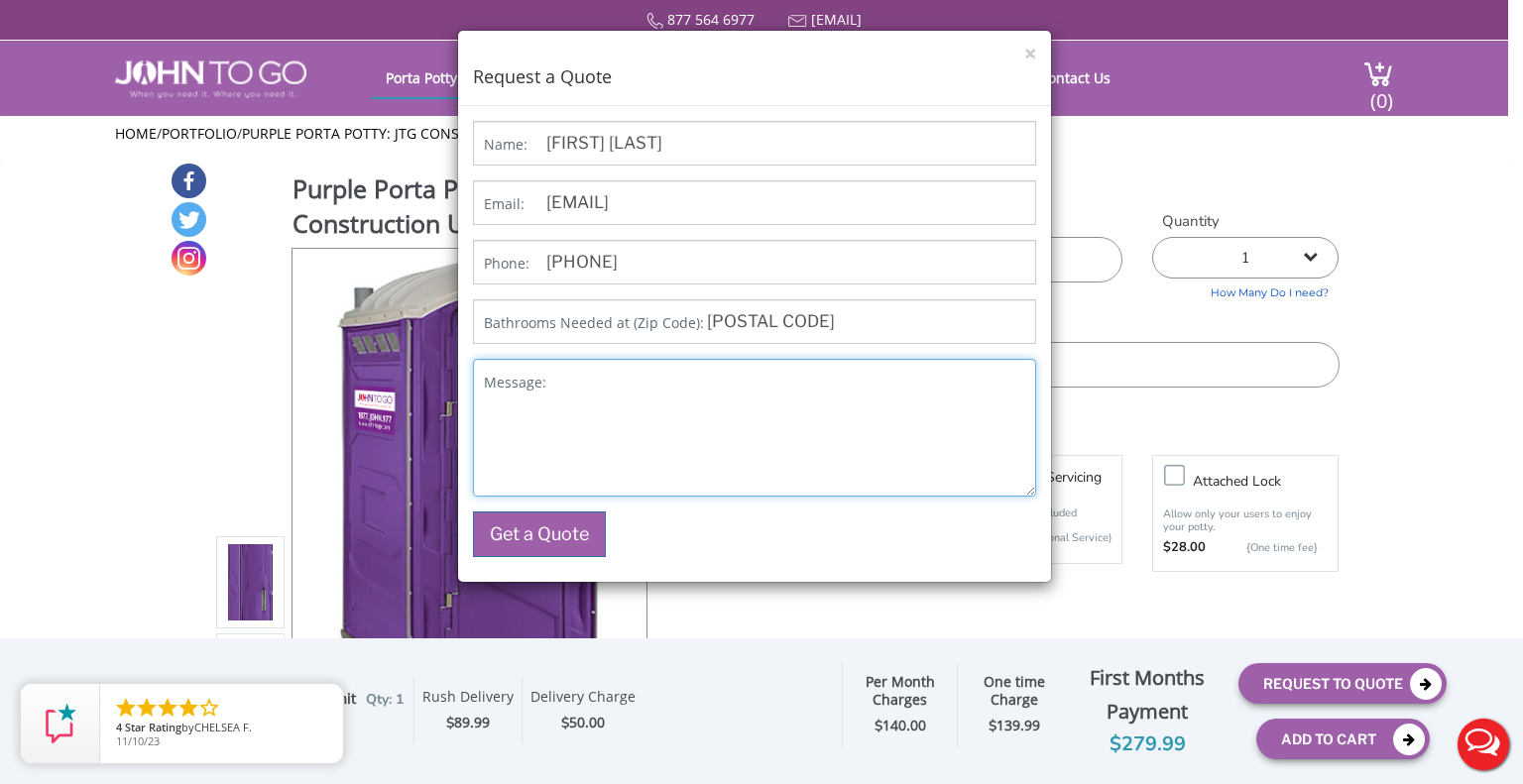 click on "Message:" at bounding box center [755, 427] 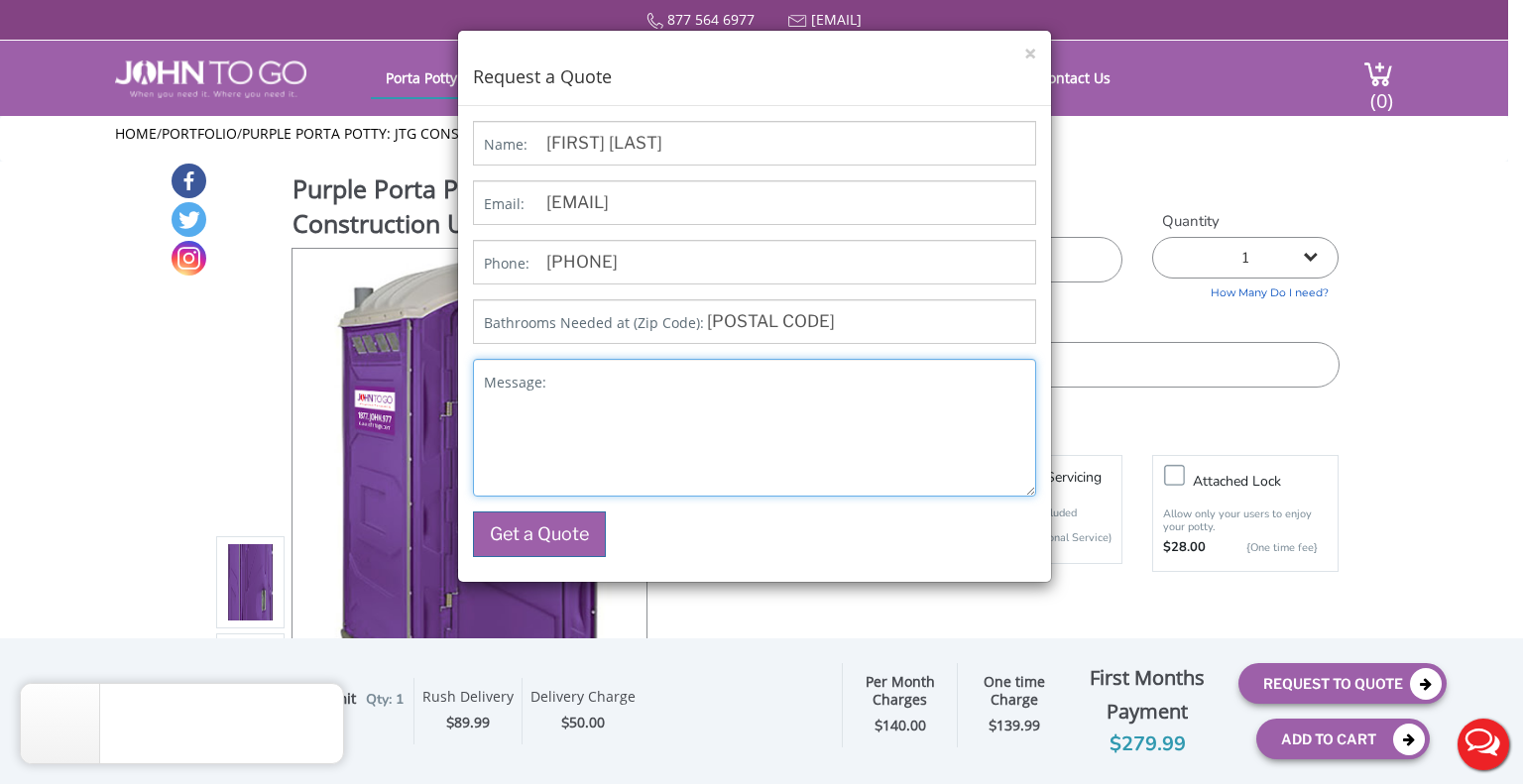 paste on "Good Morning,
Can we order one standard portable restroom with hand sanitizer for the following job?
Job Name - NG Onodoga Creek Resto
Job Number - 250603
Purchase Order Number - pending quote
Job Location - 5125 S. Onondaga Rd Nedrow, NY
Site Contact -   PJ 413-522-4557" 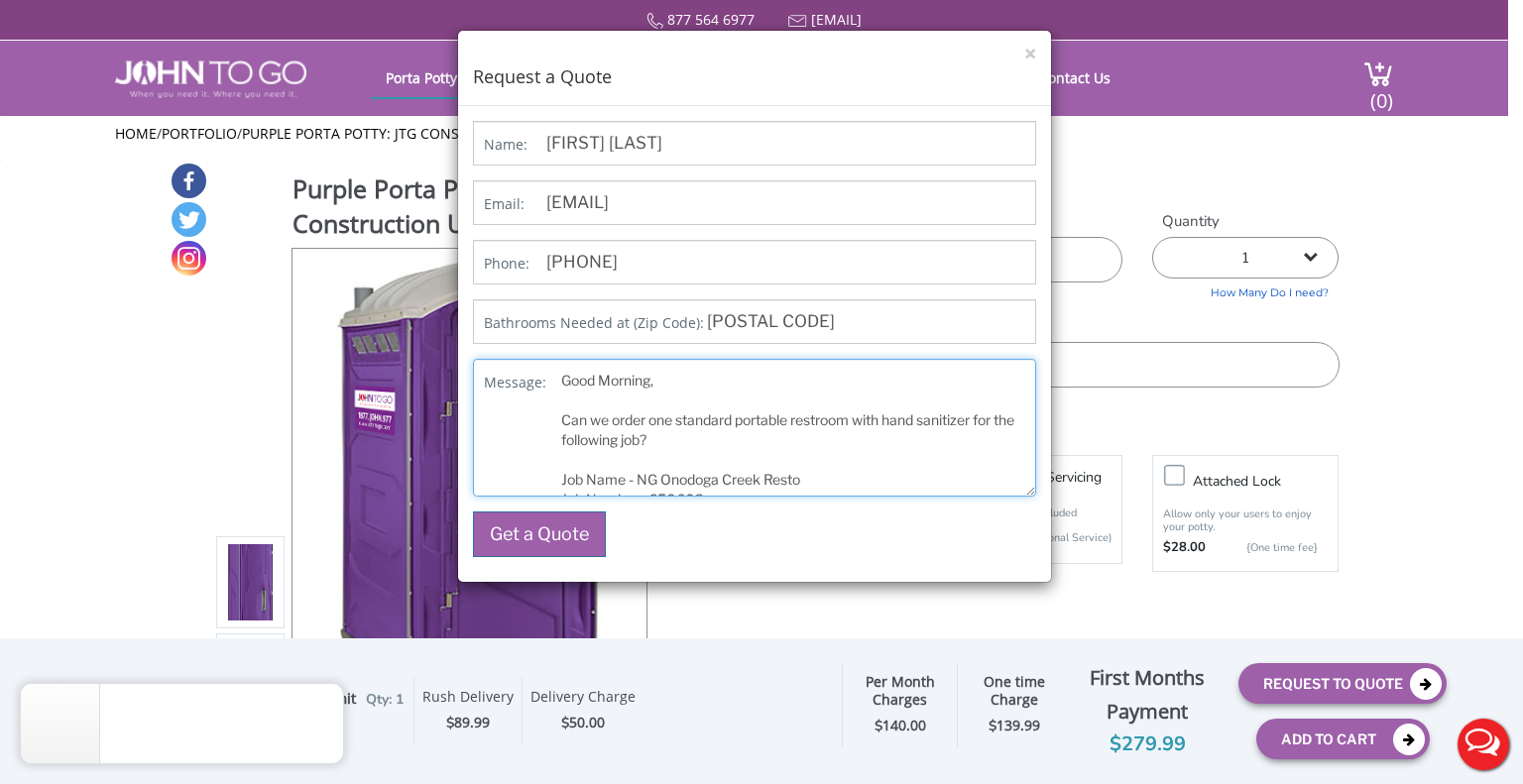 scroll, scrollTop: 91, scrollLeft: 0, axis: vertical 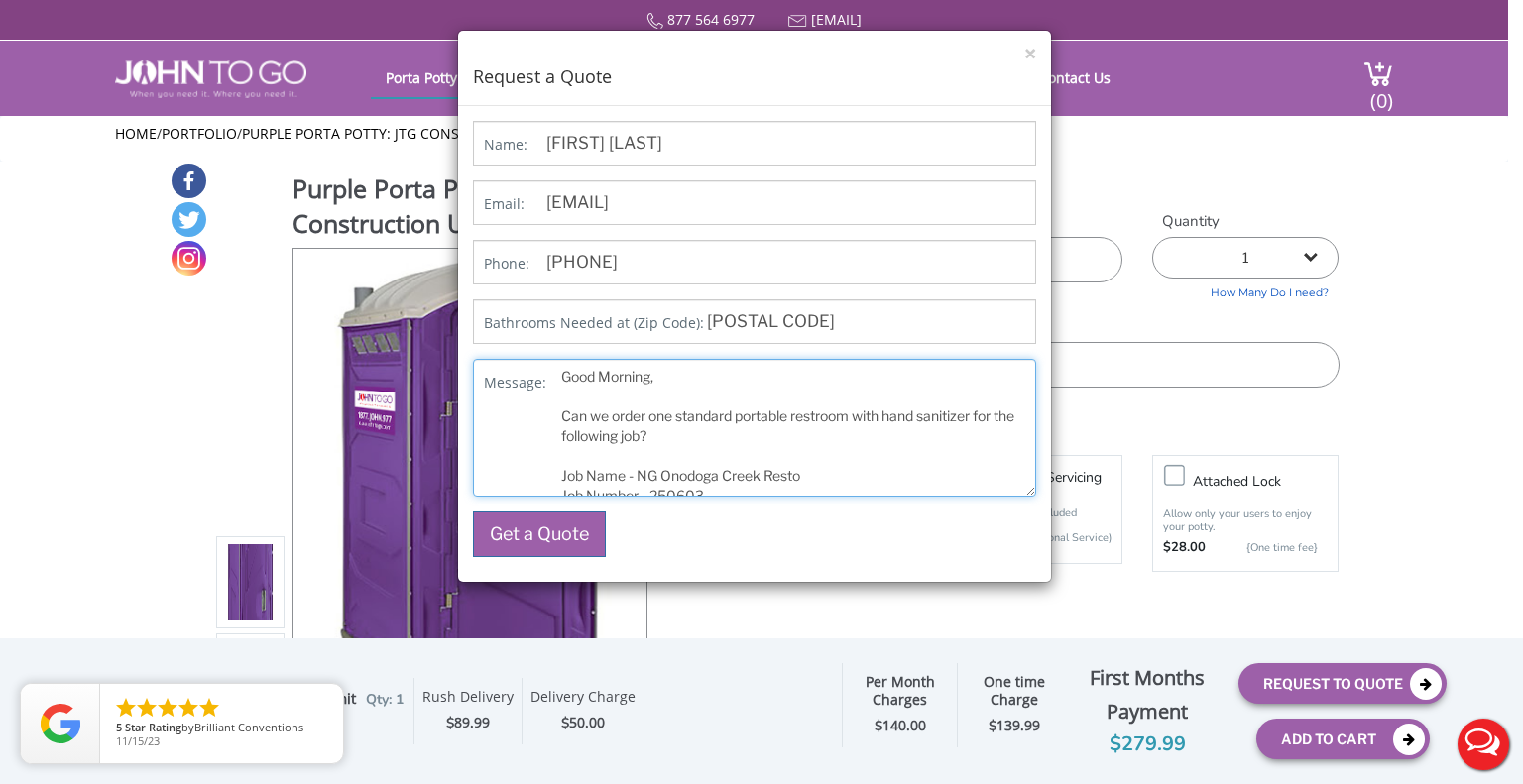click on "Good Morning,
Can we order one standard portable restroom with hand sanitizer for the following job?
Job Name - NG Onodoga Creek Resto
Job Number - 250603
Purchase Order Number - pending quote
Job Location - 5125 S. Onondaga Rd Nedrow, NY
Site Contact -   PJ 413-522-4557" at bounding box center [755, 427] 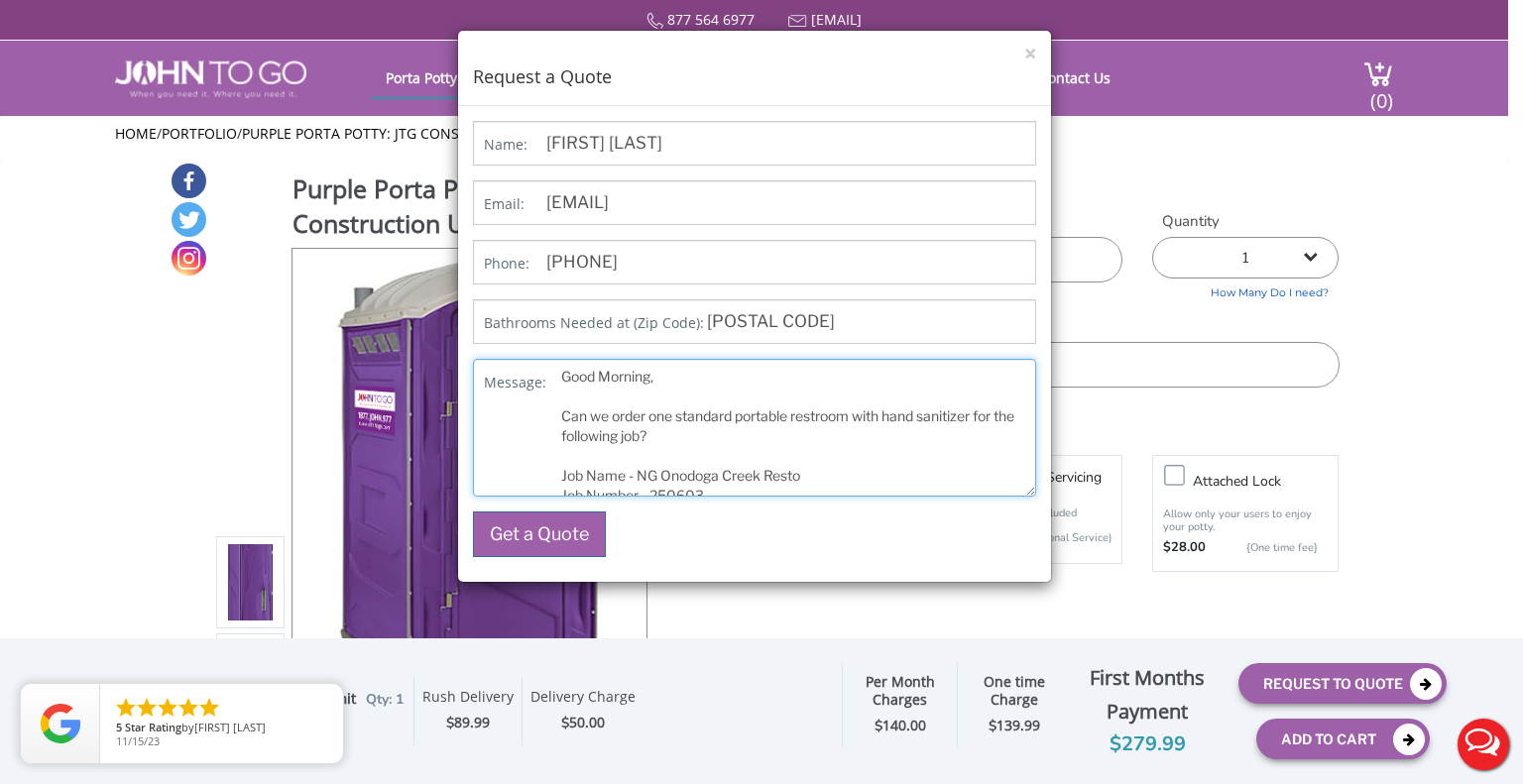 scroll, scrollTop: 99, scrollLeft: 0, axis: vertical 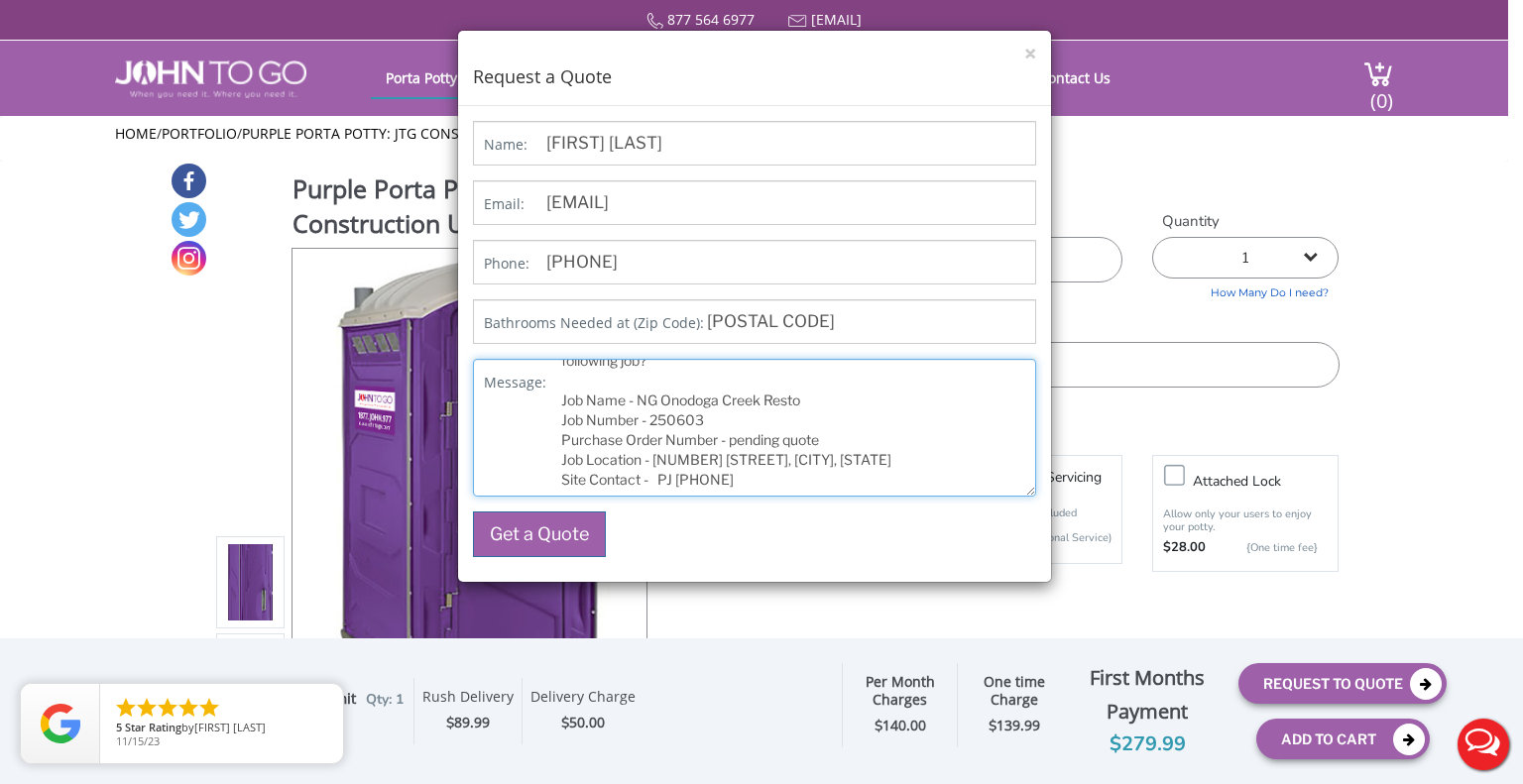 click on "Good Morning,
Can we order one standard portable restroom with hand sanitizer for the following job?
Job Name - NG Onodoga Creek Resto
Job Number - 250603
Purchase Order Number - pending quote
Job Location - 5125 S. Onondaga Rd Nedrow, NY
Site Contact -   PJ 413-522-4557" at bounding box center [755, 427] 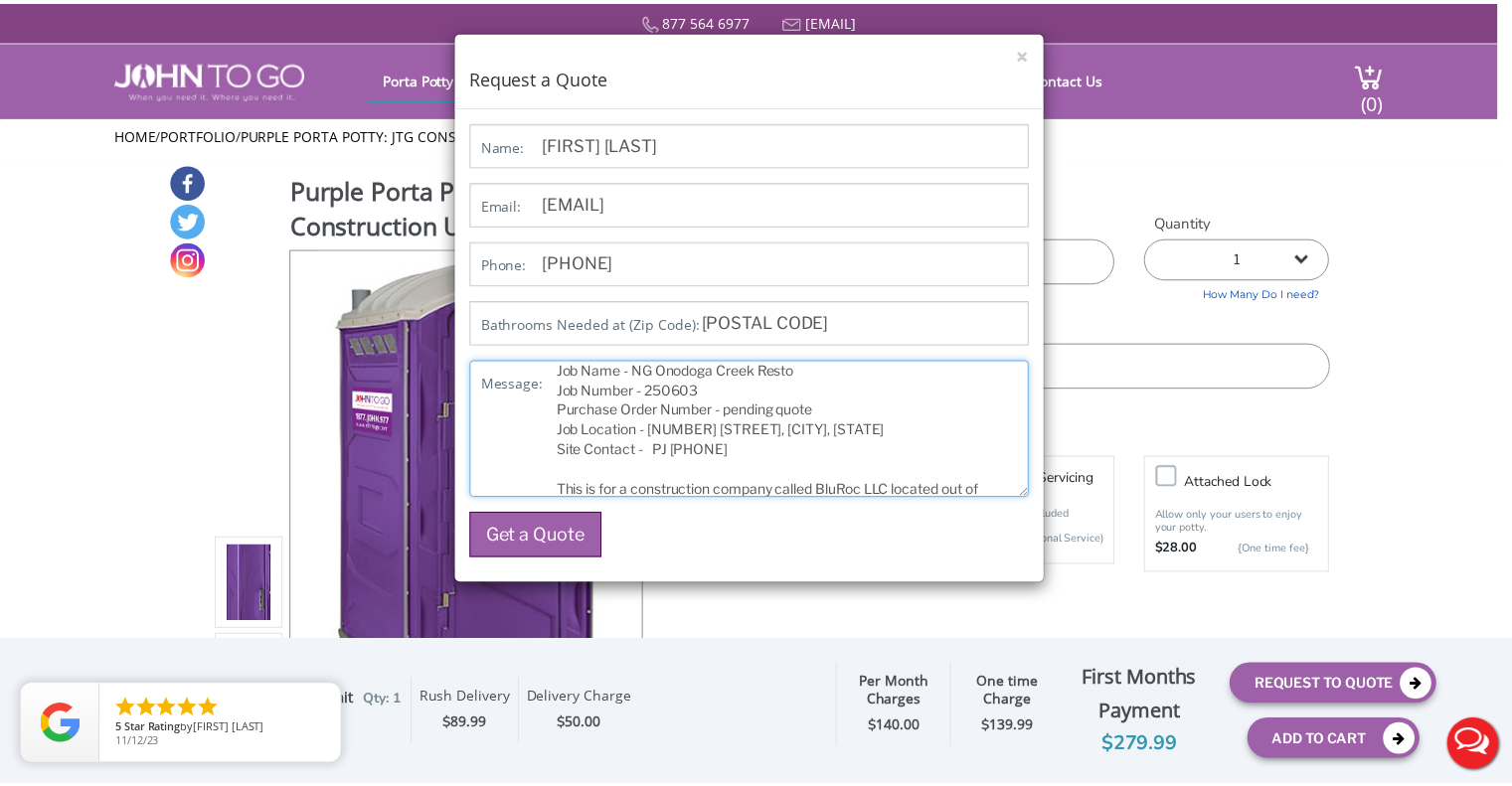scroll, scrollTop: 131, scrollLeft: 0, axis: vertical 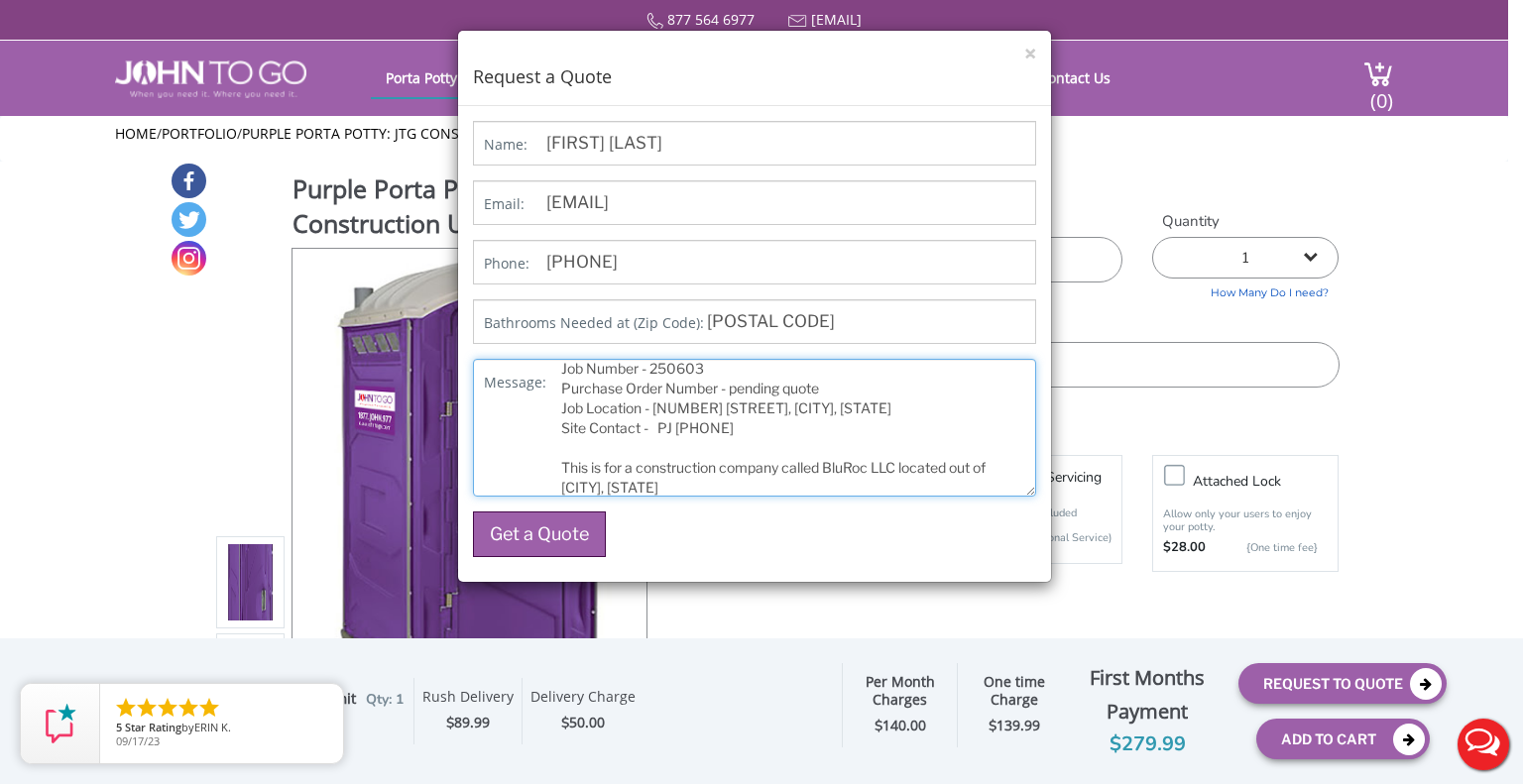 type on "Good Morning,
Can we order one standard portable restroom with hand sanitizer for the following job?
Job Name - NG Onodoga Creek Resto
Job Number - 250603
Purchase Order Number - pending quote
Job Location - 5125 S. Onondaga Rd Nedrow, NY
Site Contact -   PJ 413-522-4557
This is for a construction company called BluRoc LLC located out of Northampton, MA" 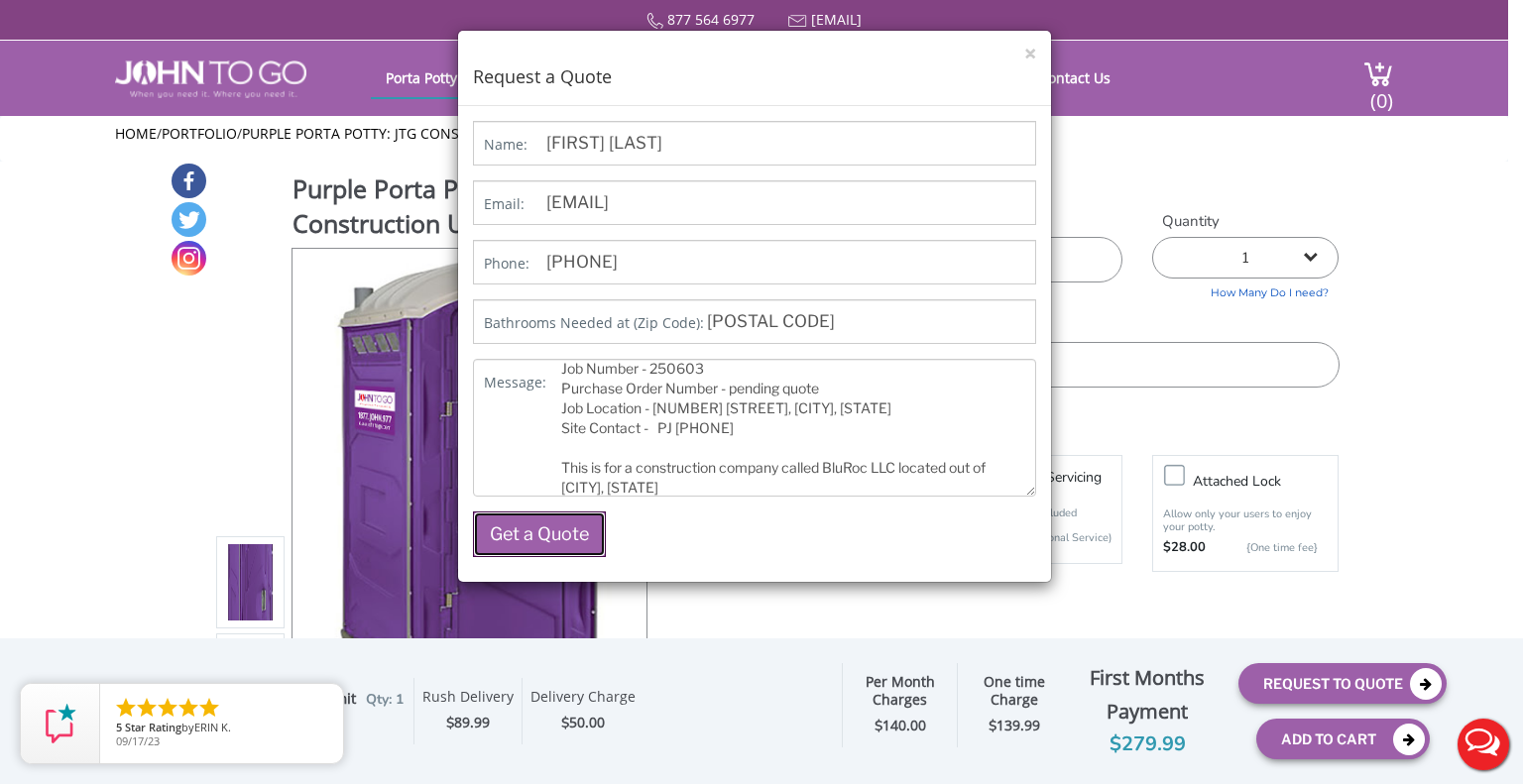 click on "Get a Quote" at bounding box center [539, 534] 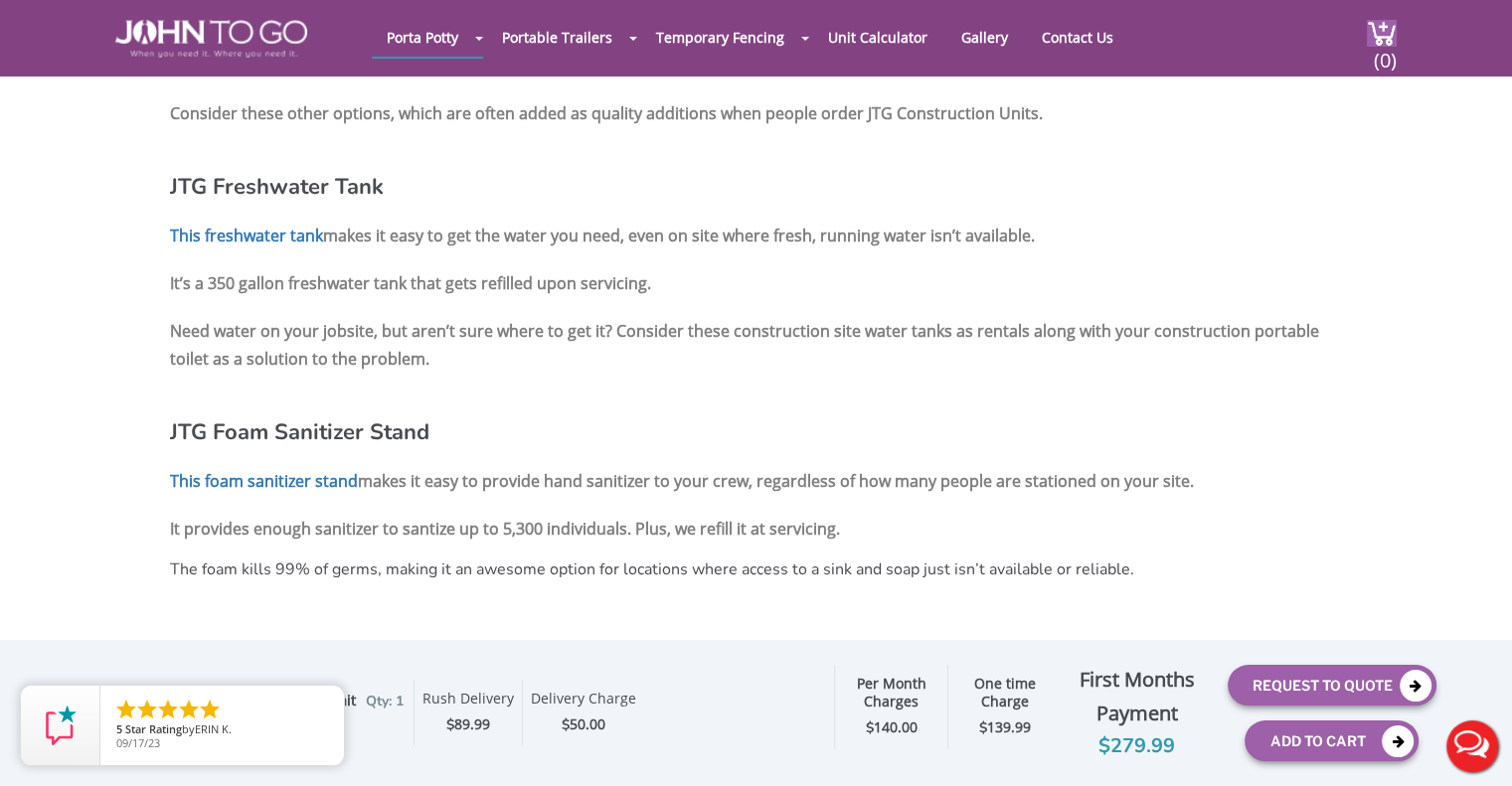scroll, scrollTop: 0, scrollLeft: 0, axis: both 